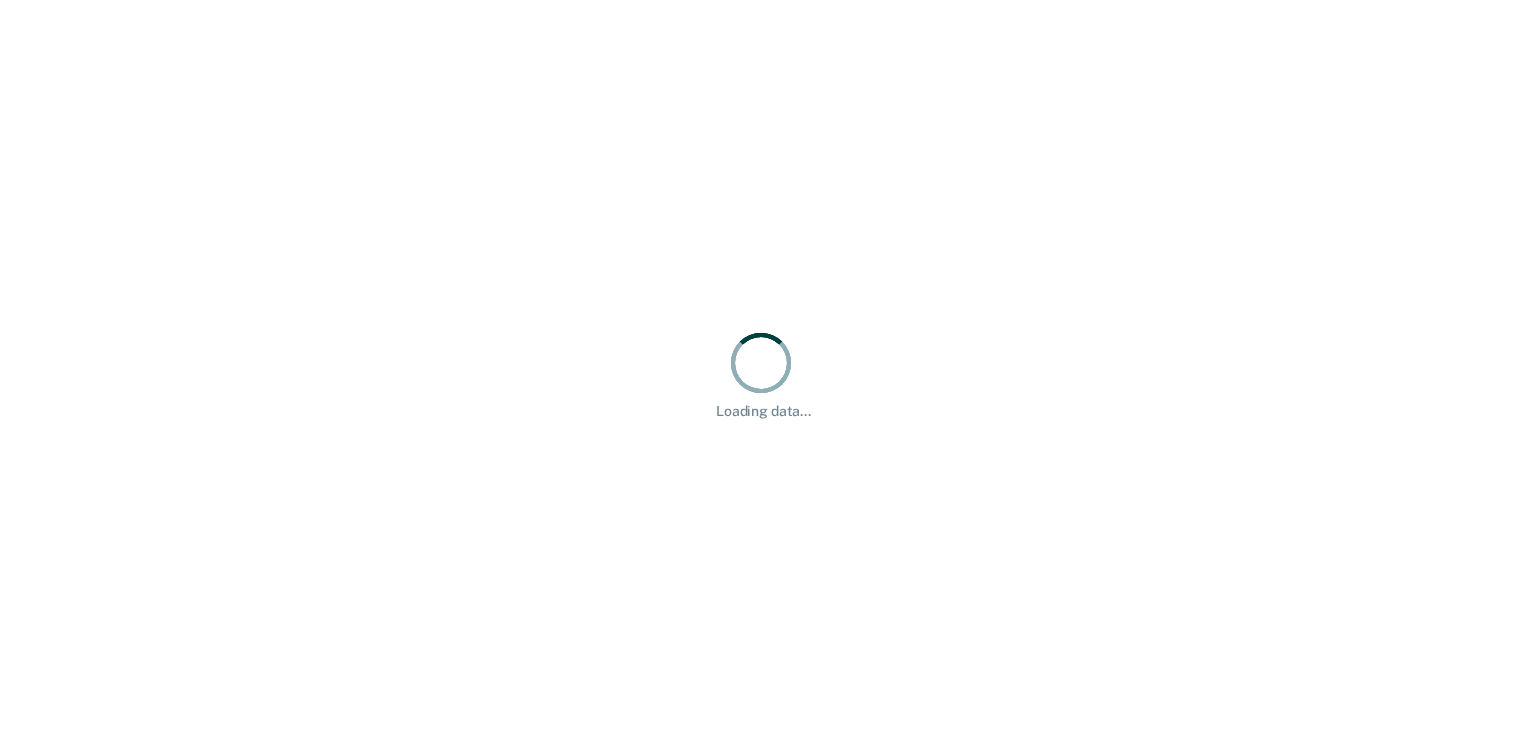 scroll, scrollTop: 0, scrollLeft: 0, axis: both 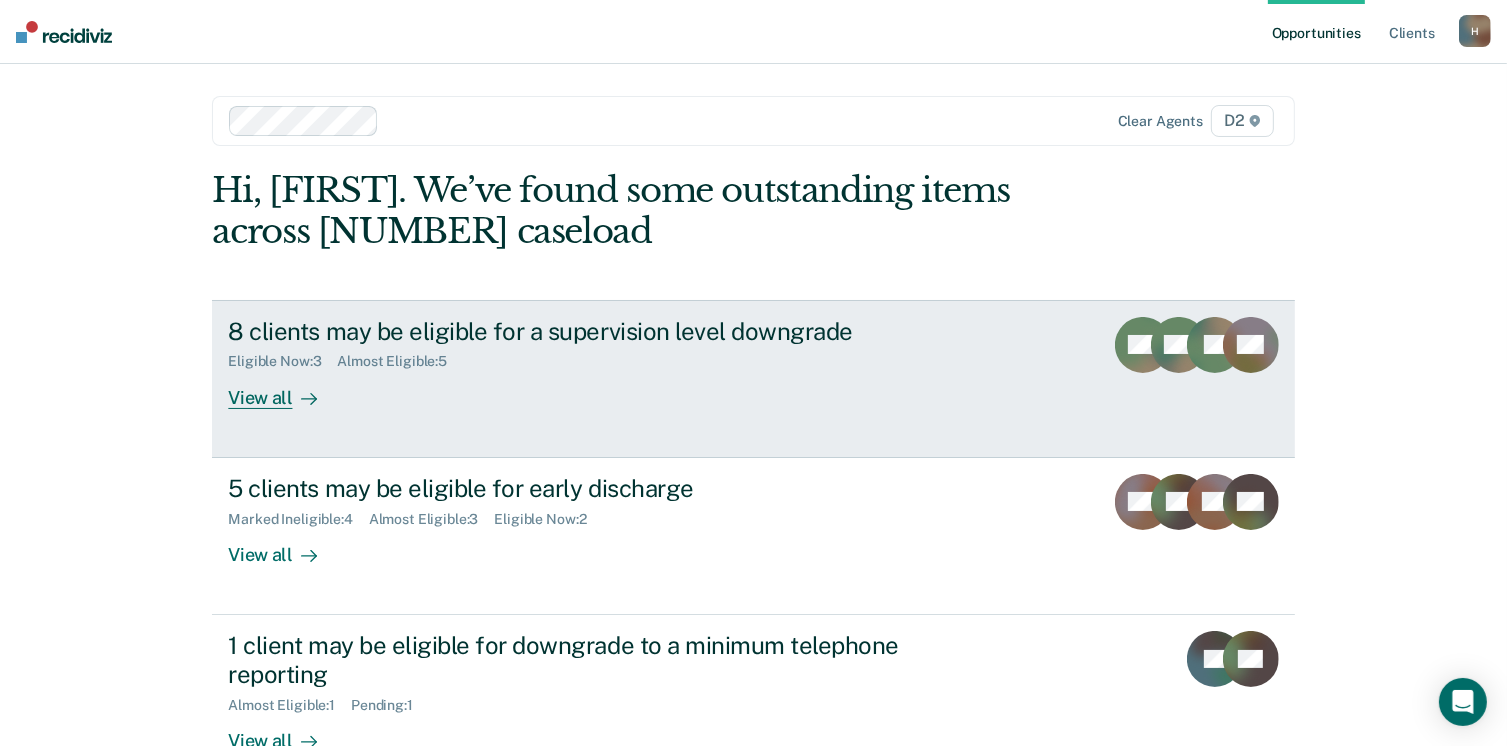 click on "View all" at bounding box center (284, 389) 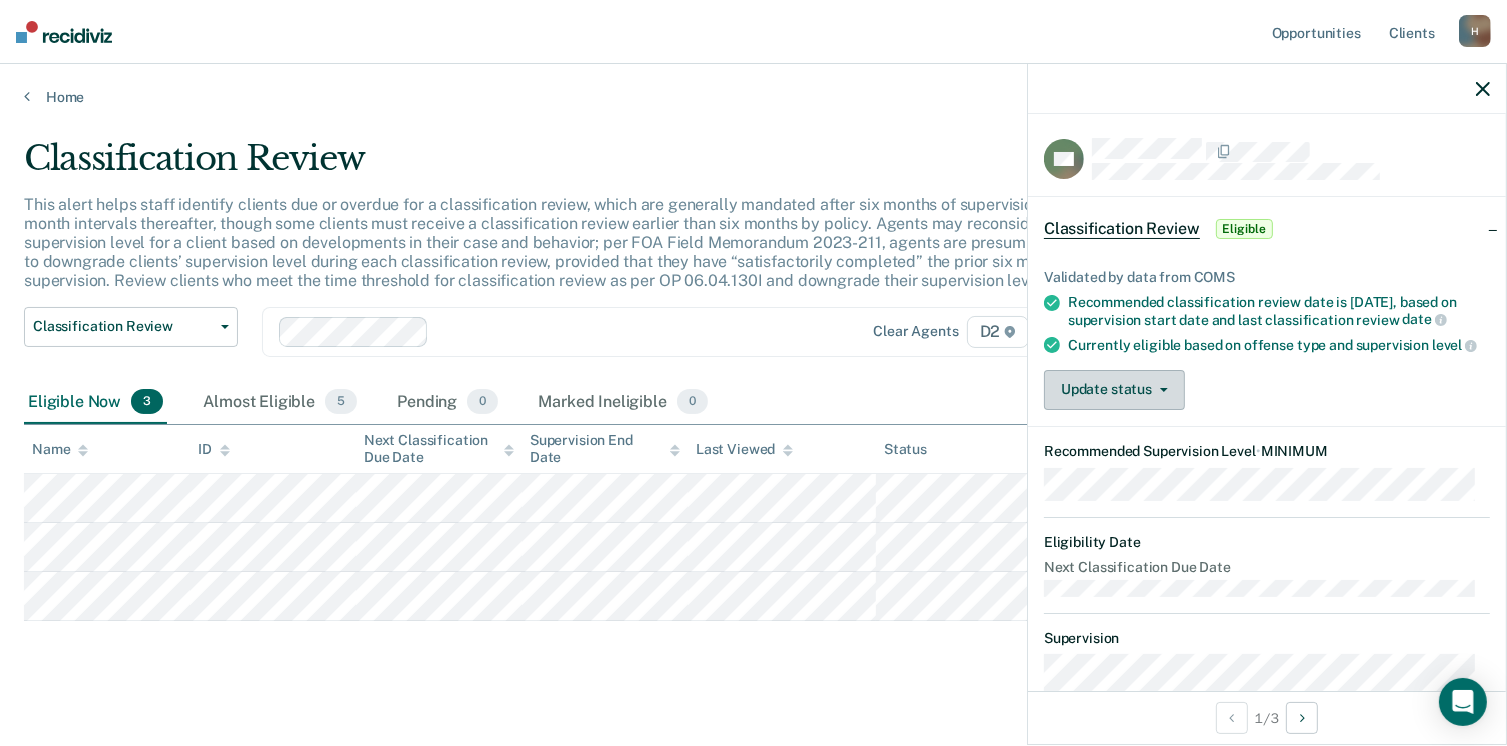 click on "Update status" at bounding box center [1114, 390] 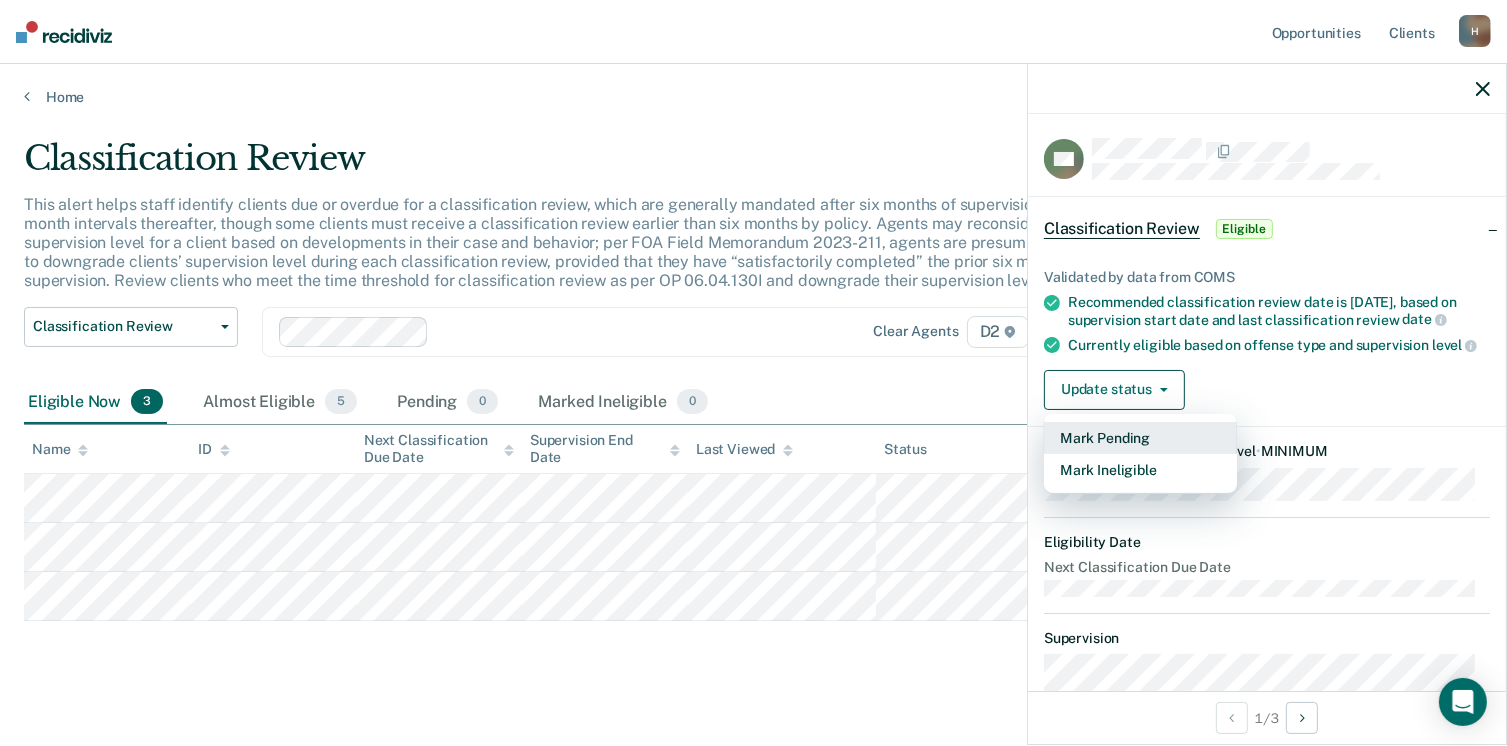 click on "Mark Pending" at bounding box center (1140, 438) 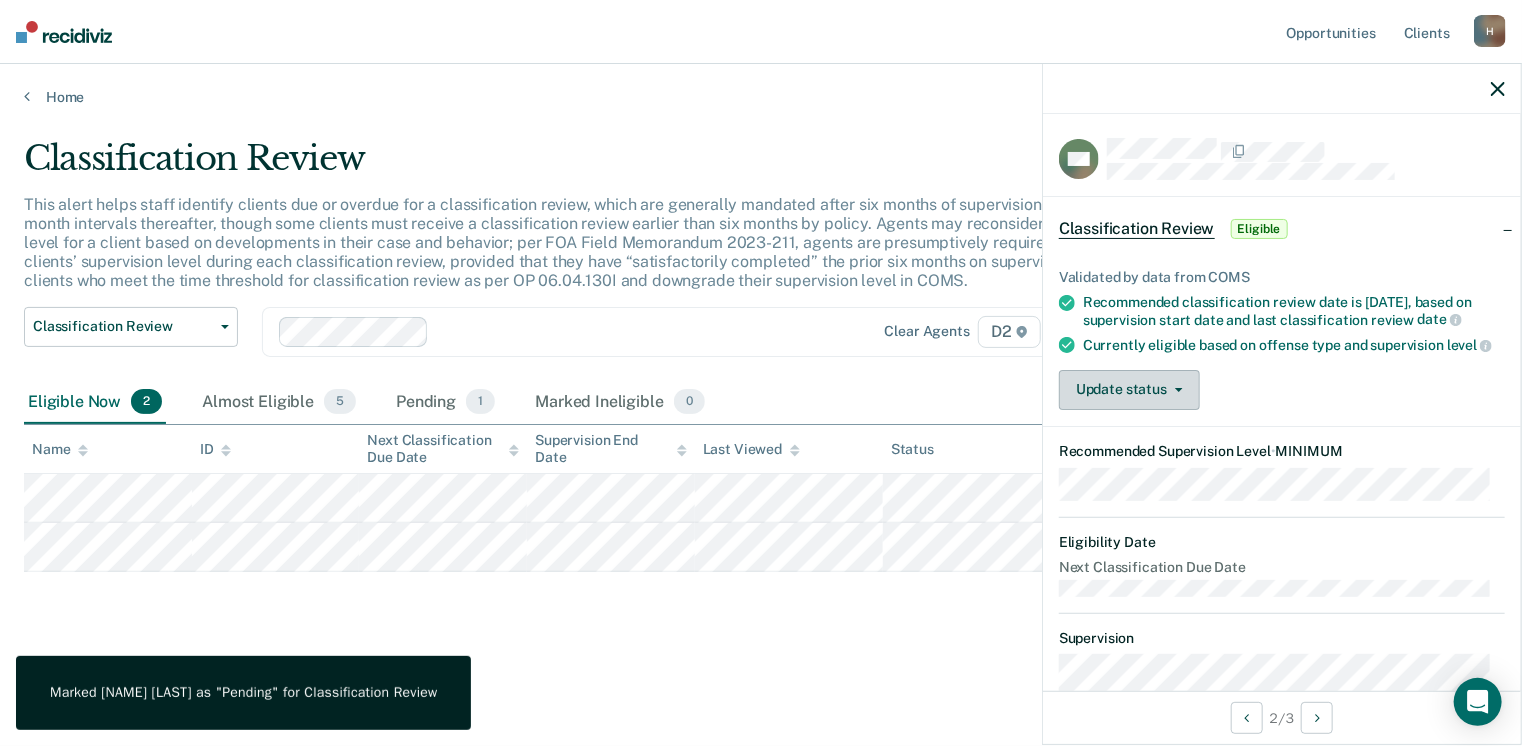 click on "Update status" at bounding box center (1129, 390) 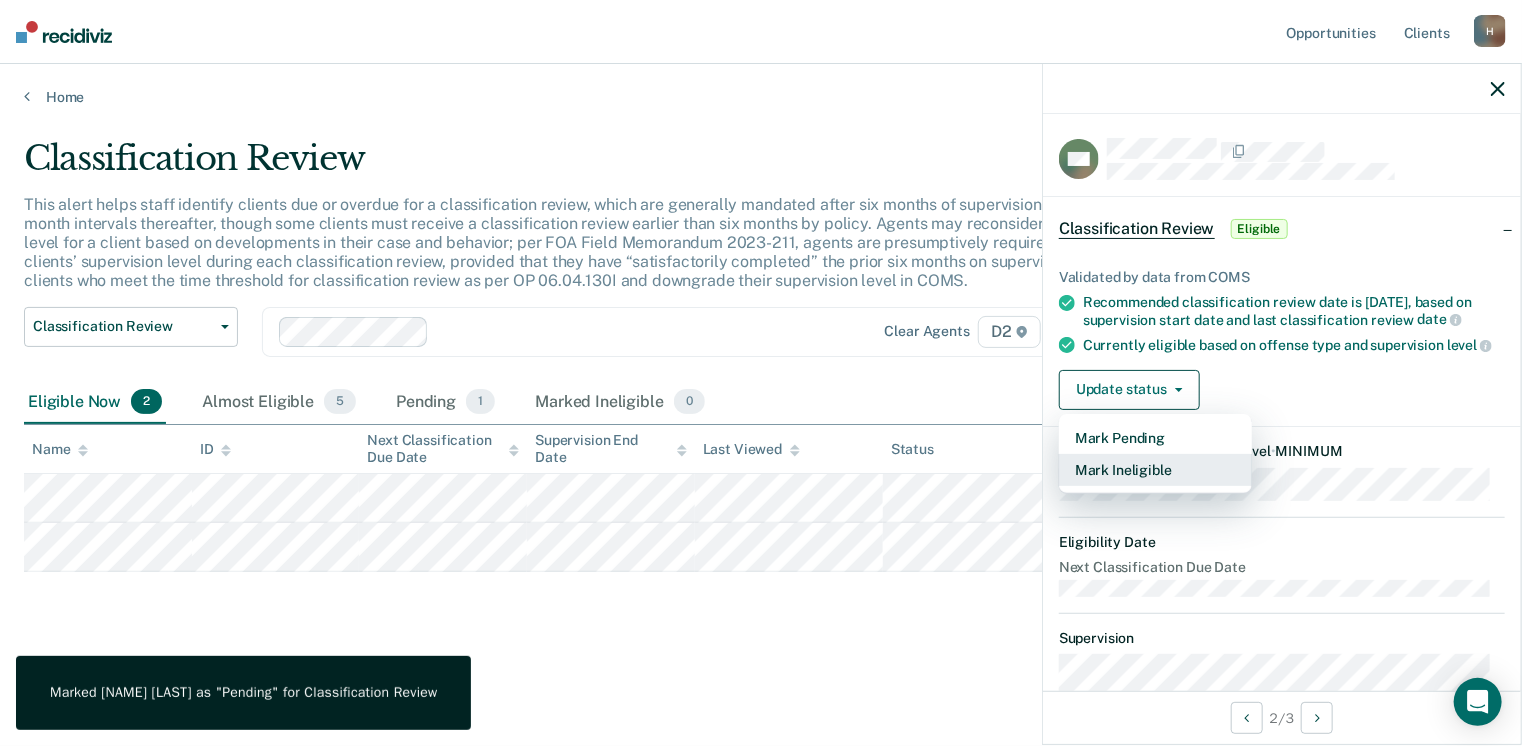 click on "Mark Ineligible" at bounding box center [1155, 470] 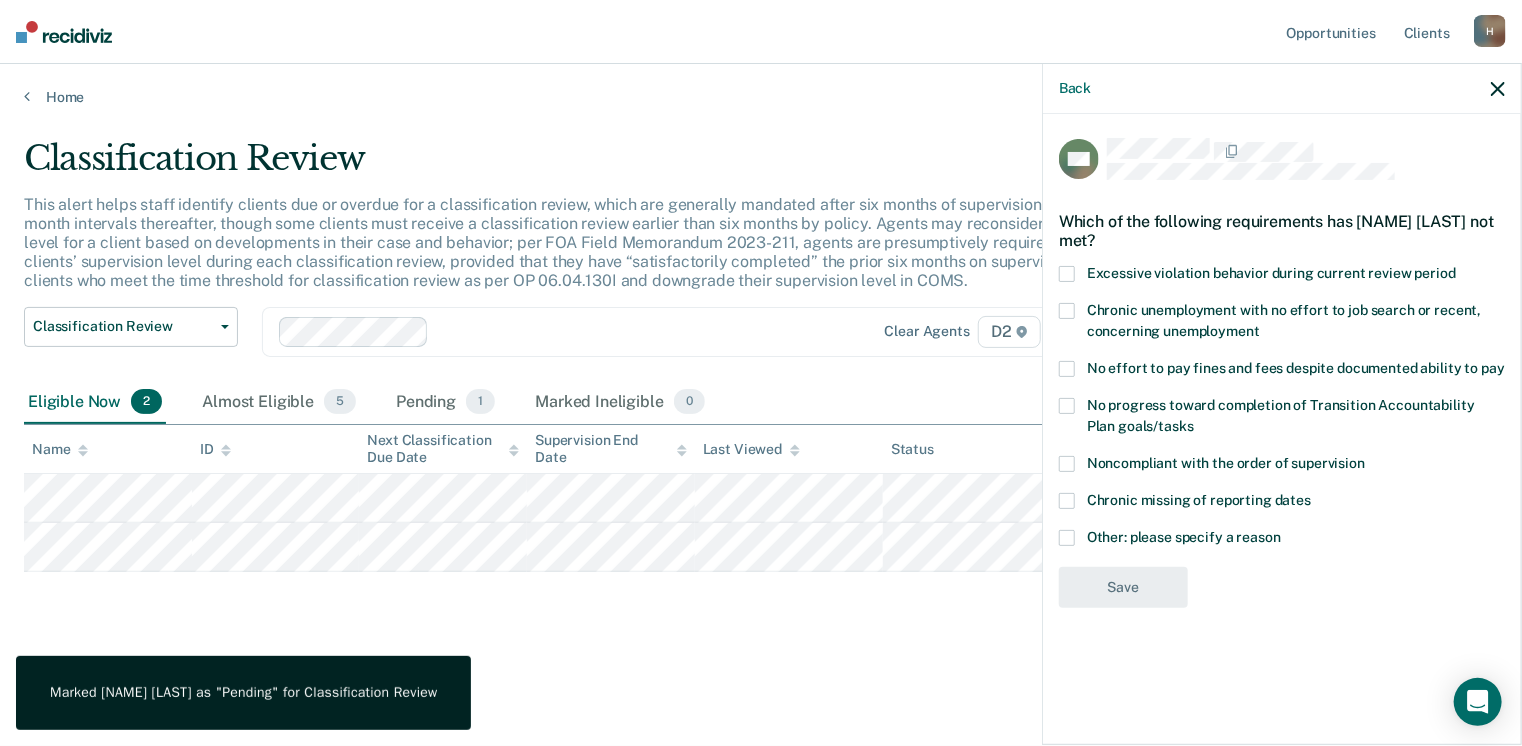 click at bounding box center (1067, 369) 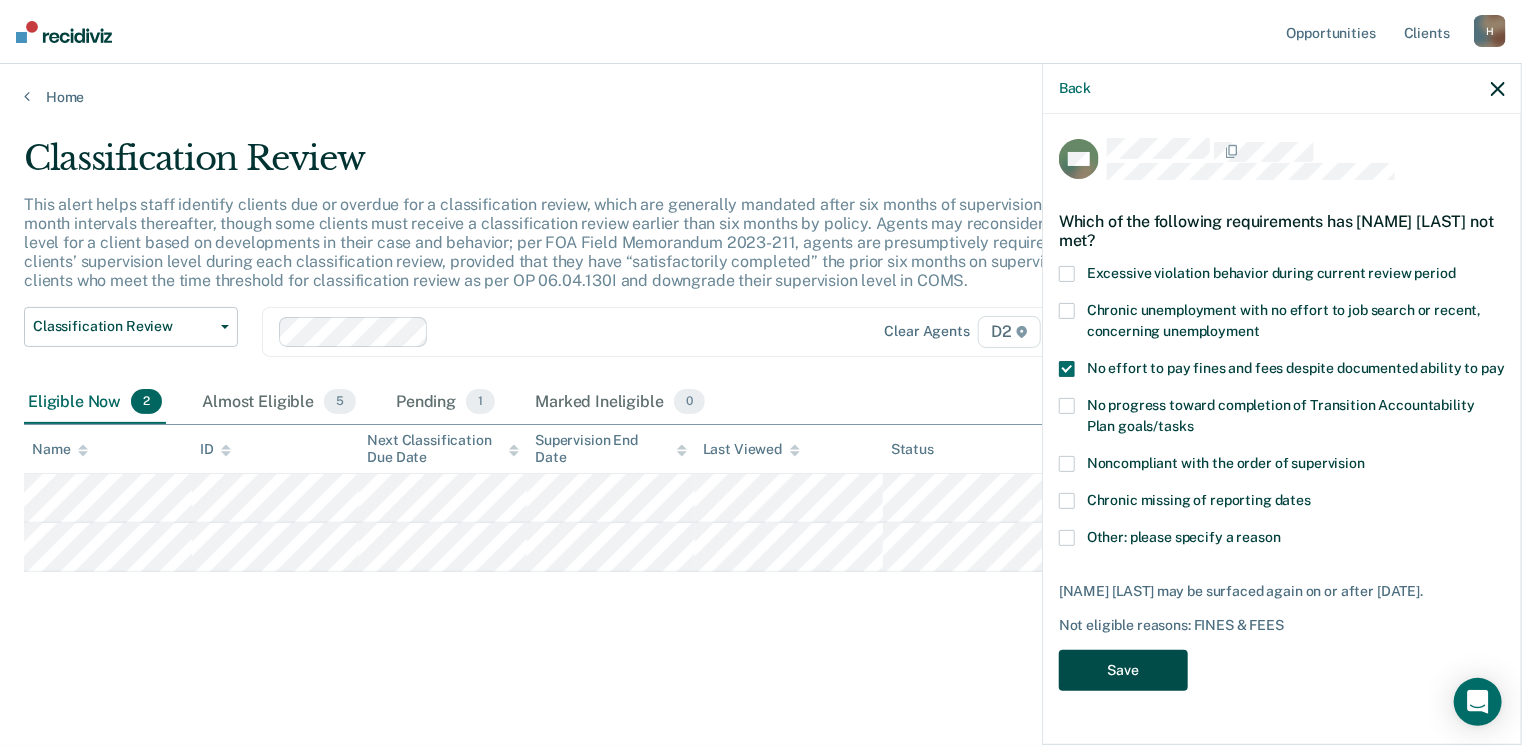 click on "Save" at bounding box center (1123, 670) 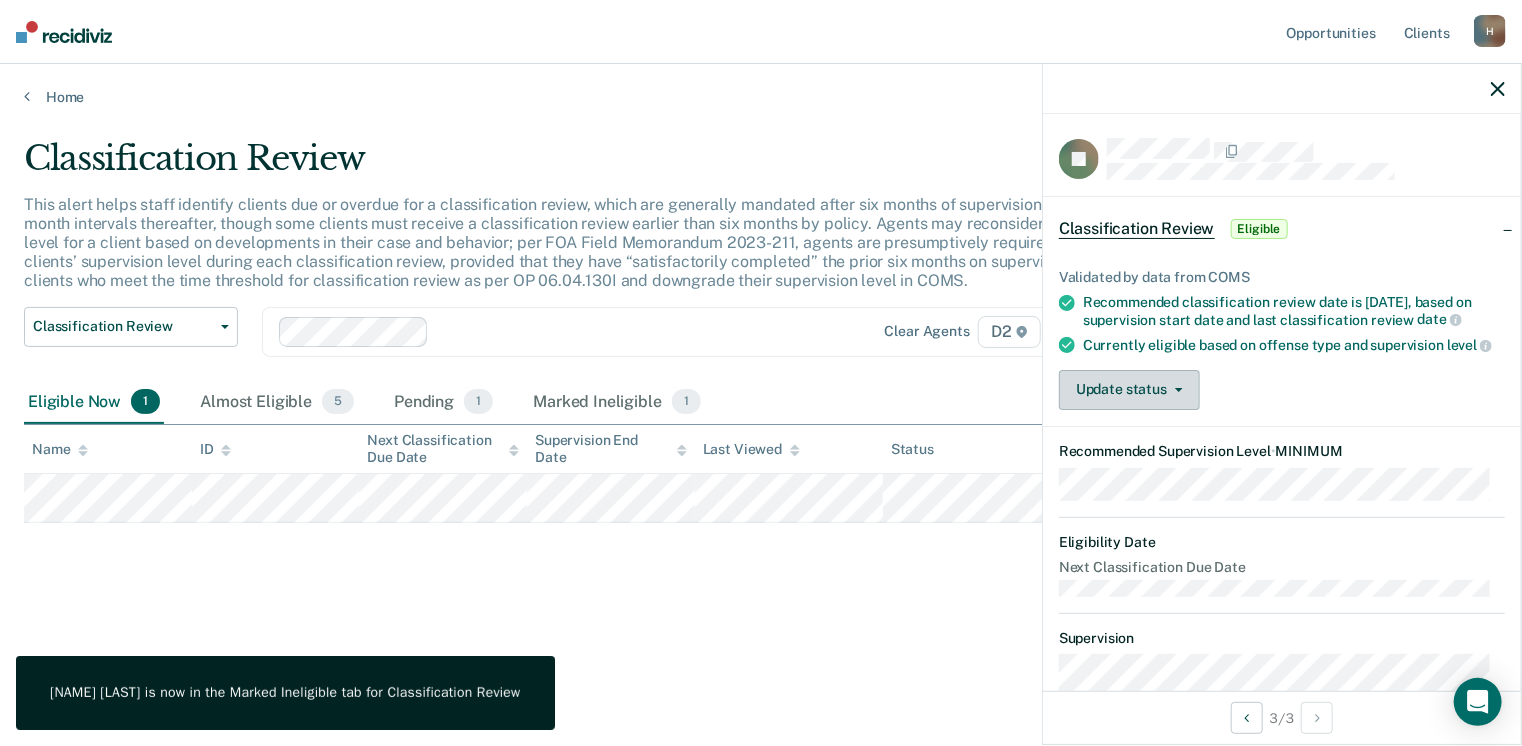 click on "Update status" at bounding box center (1129, 390) 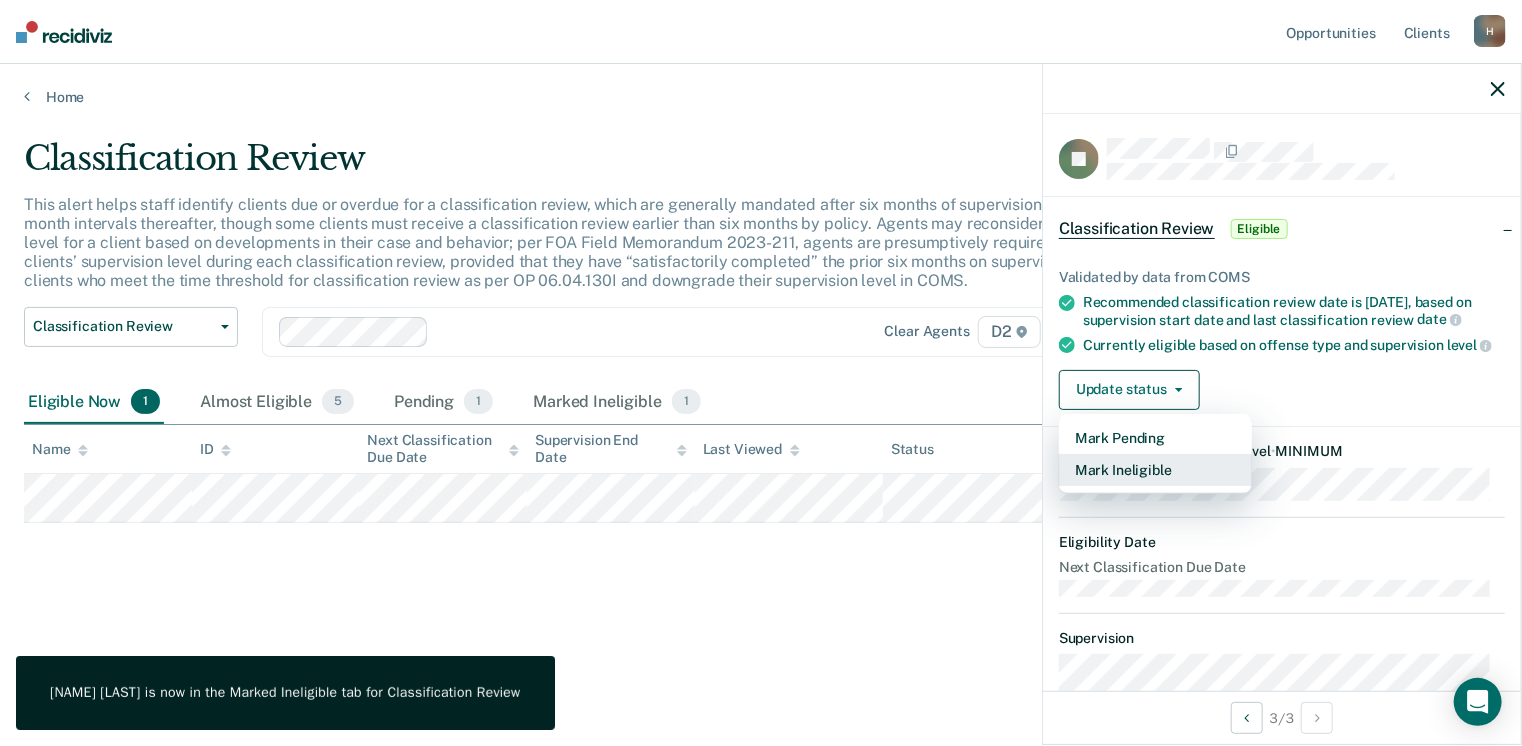 click on "Mark Ineligible" at bounding box center (1155, 470) 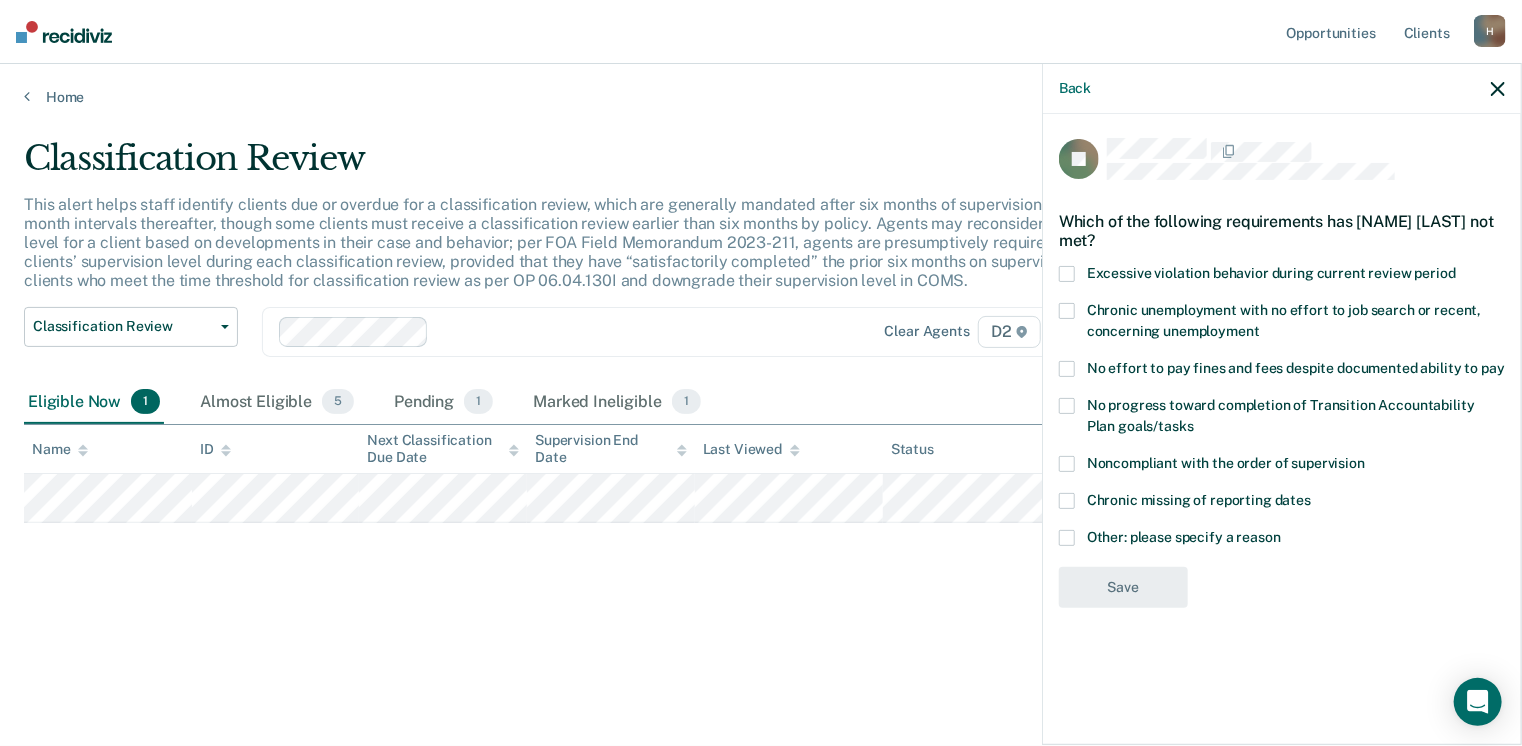 click at bounding box center (1067, 464) 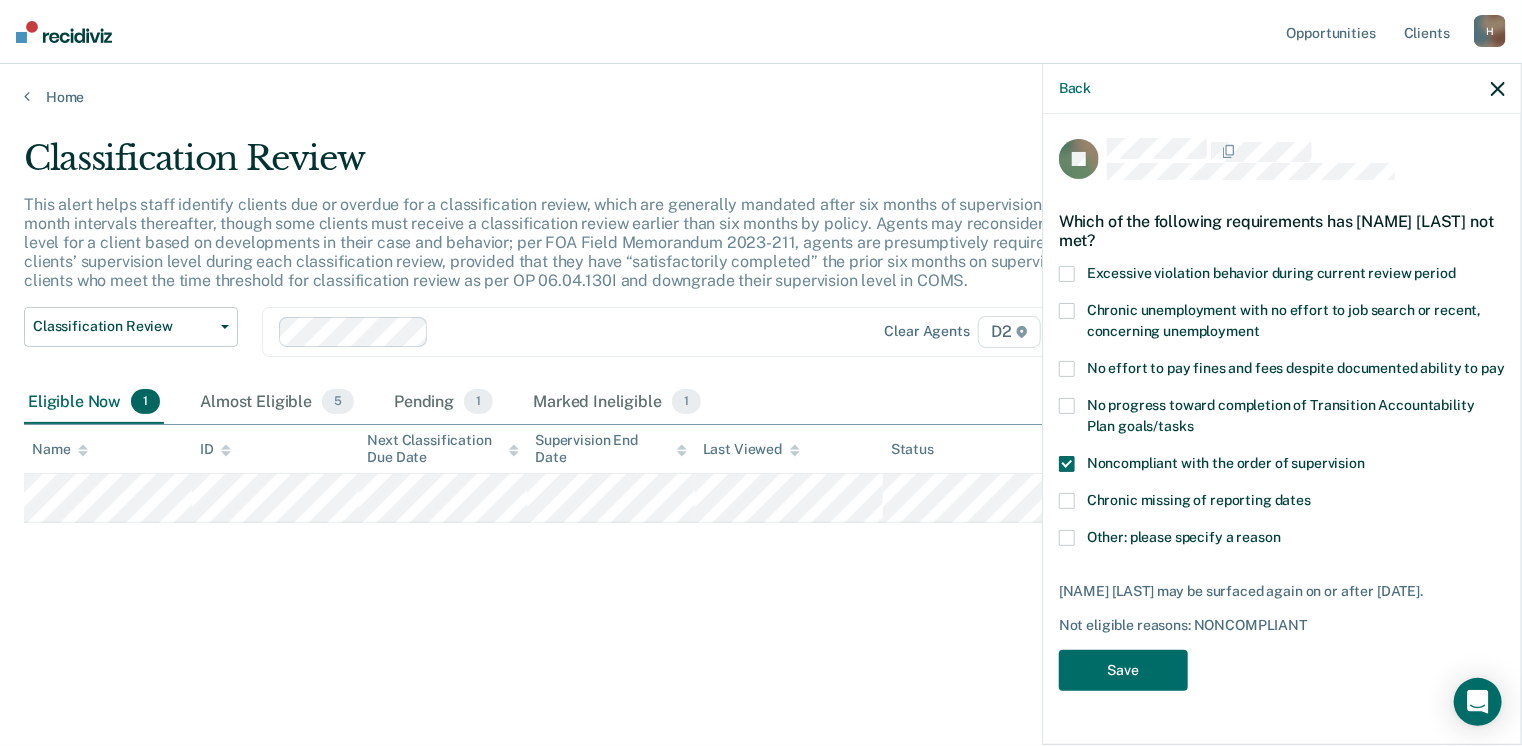 click at bounding box center [1067, 538] 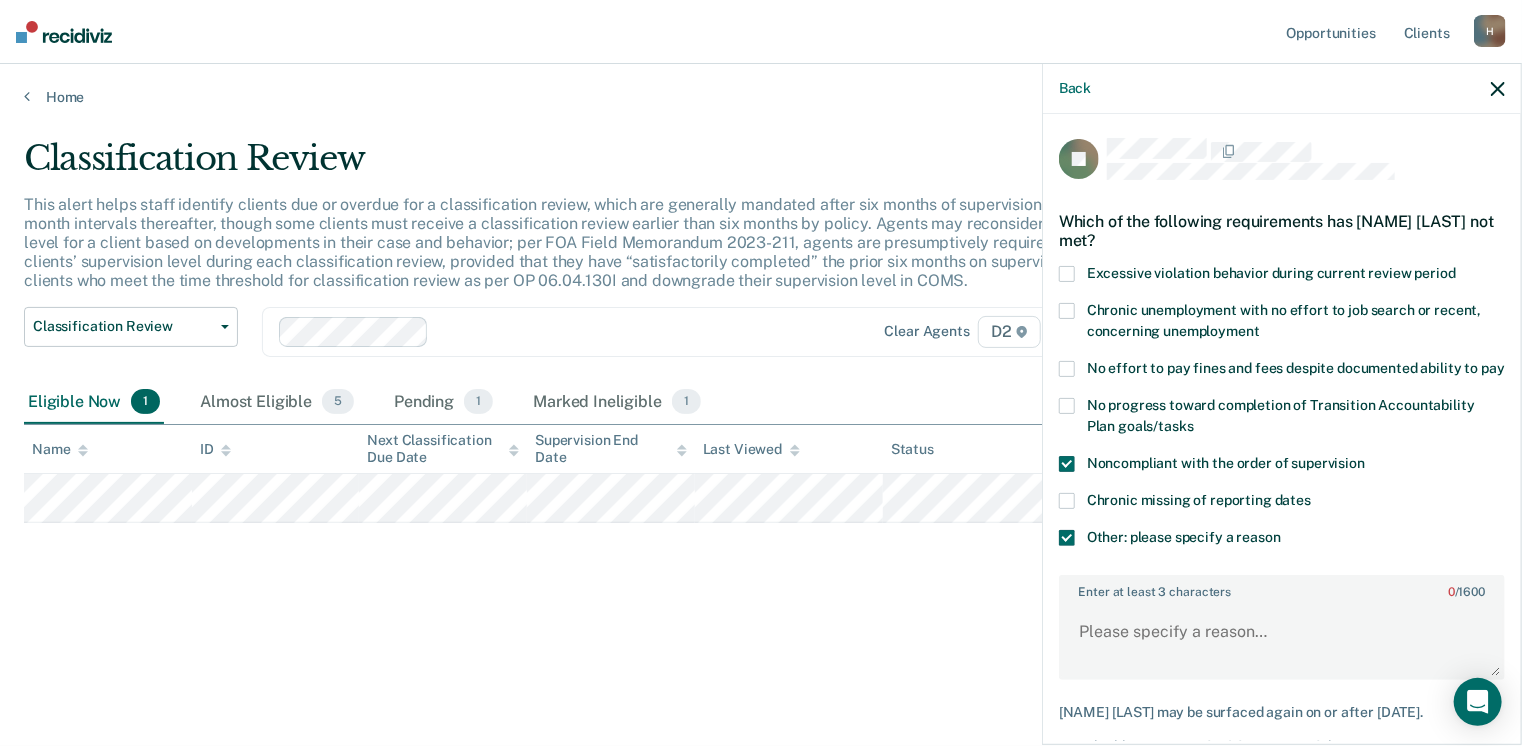 click on "Enter at least 3 characters 0  /  1600" at bounding box center (1282, 627) 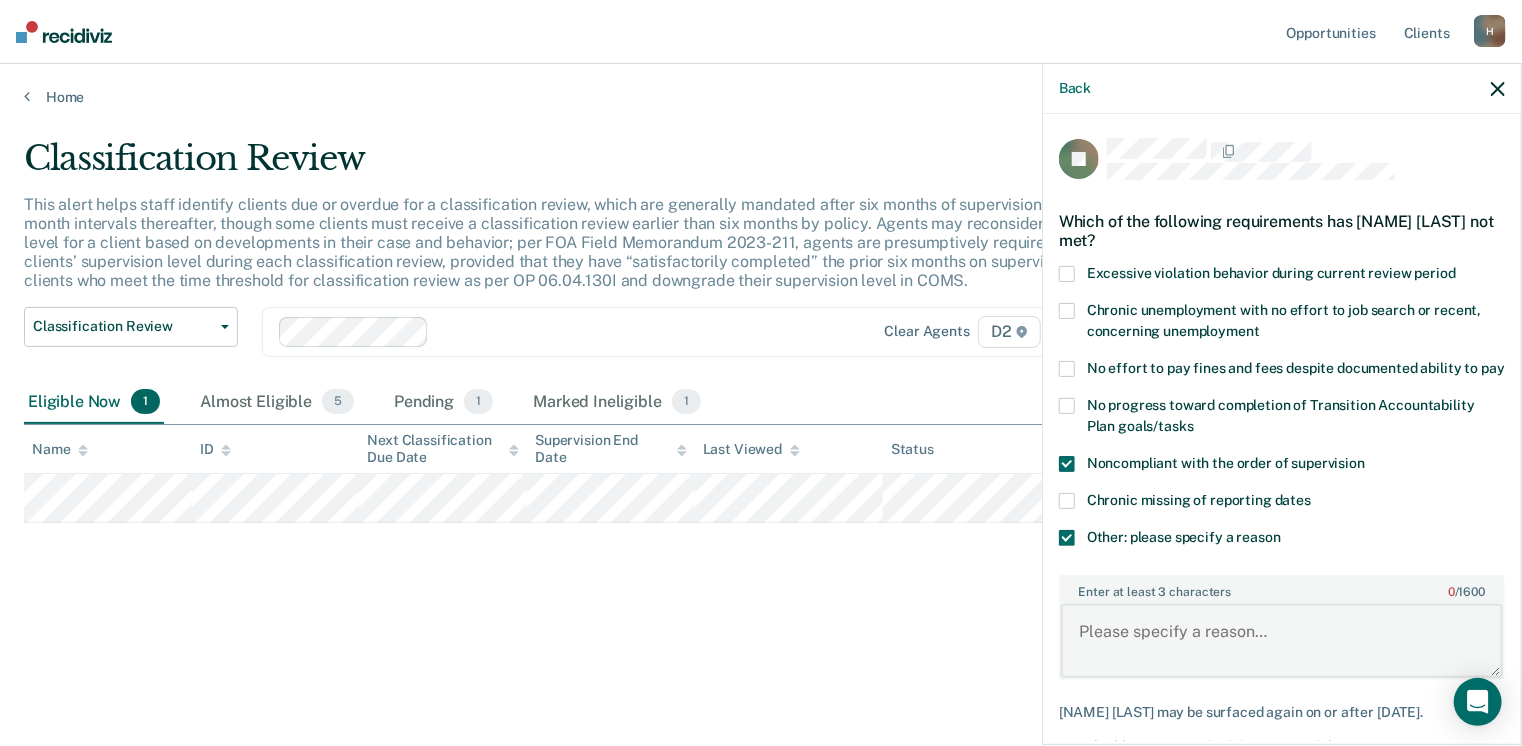 drag, startPoint x: 1121, startPoint y: 619, endPoint x: 1113, endPoint y: 638, distance: 20.615528 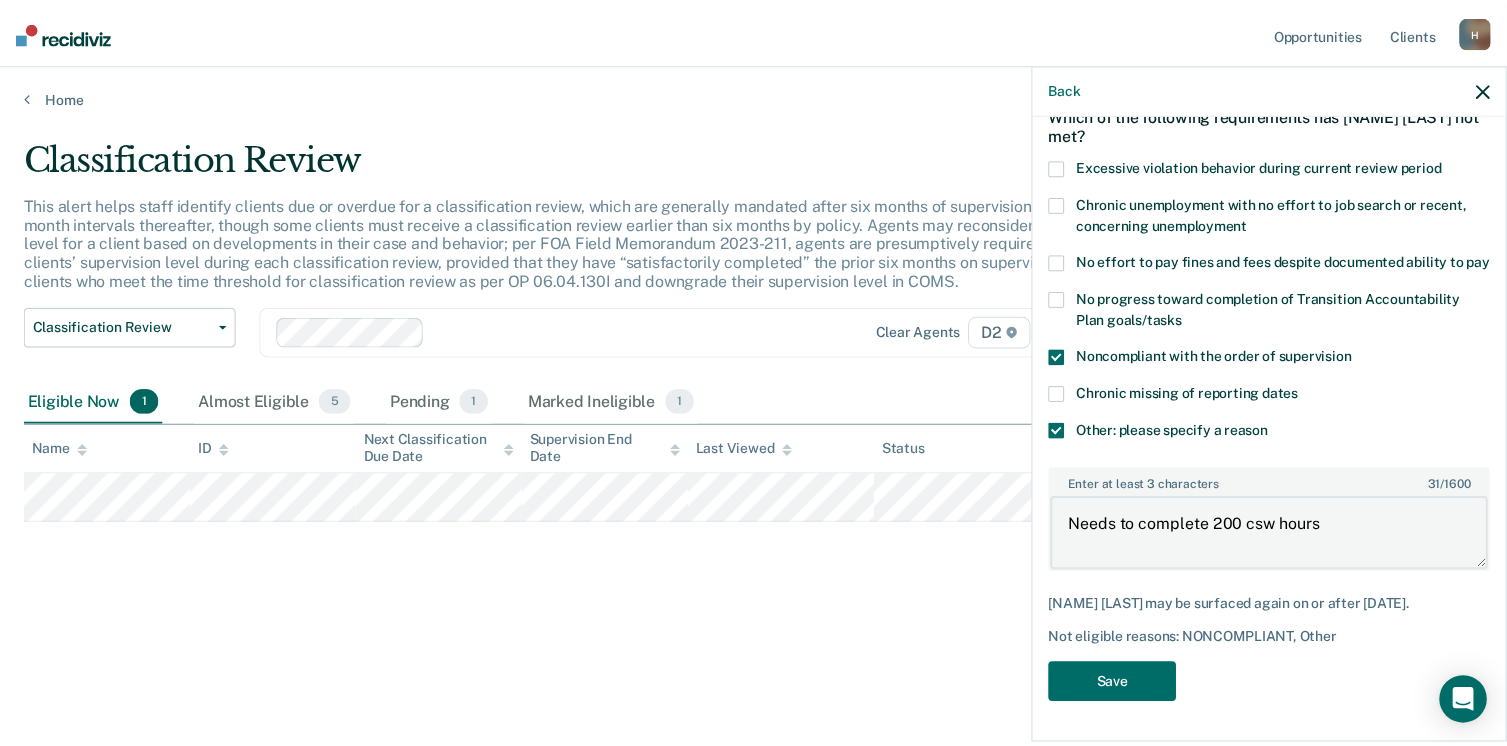 scroll, scrollTop: 123, scrollLeft: 0, axis: vertical 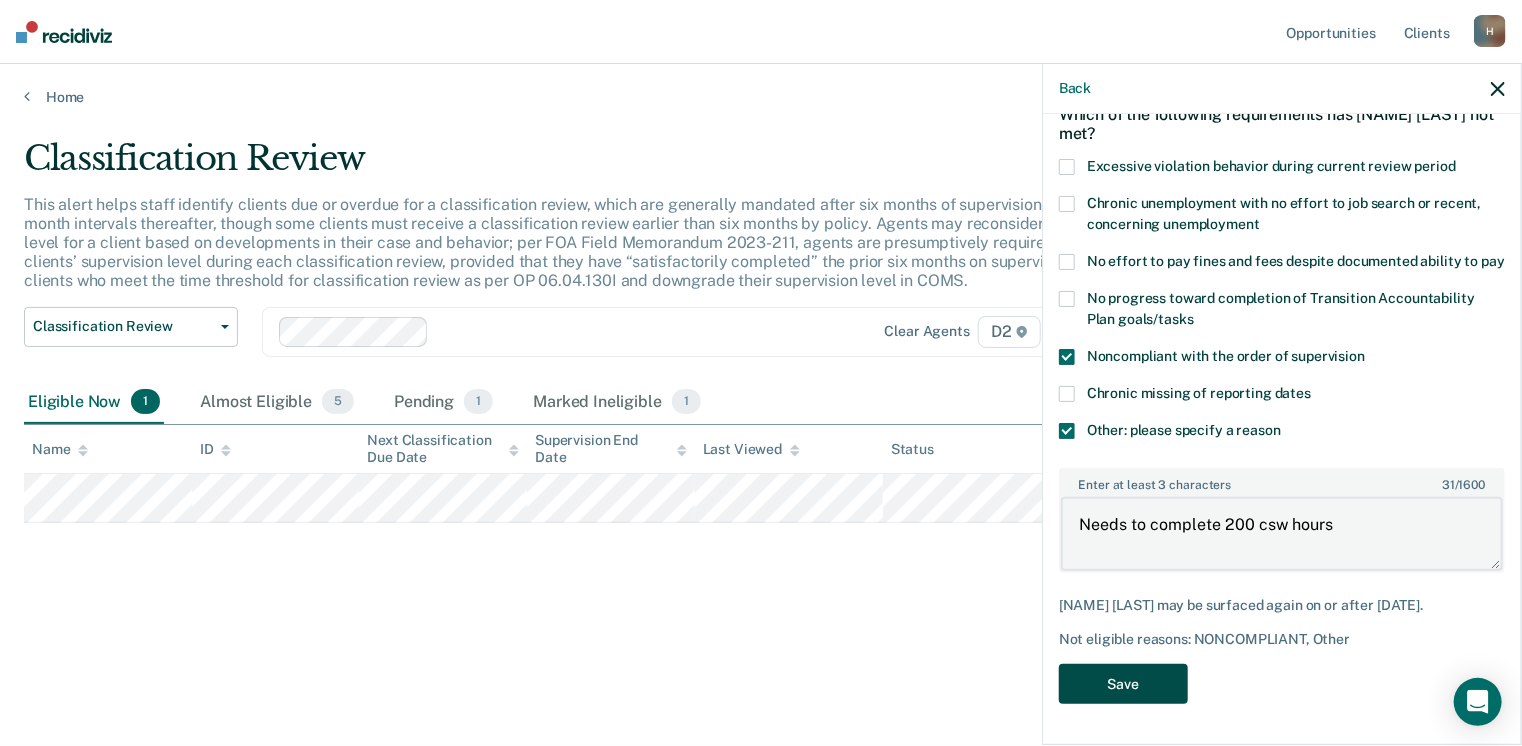 type on "Needs to complete 200 csw hours" 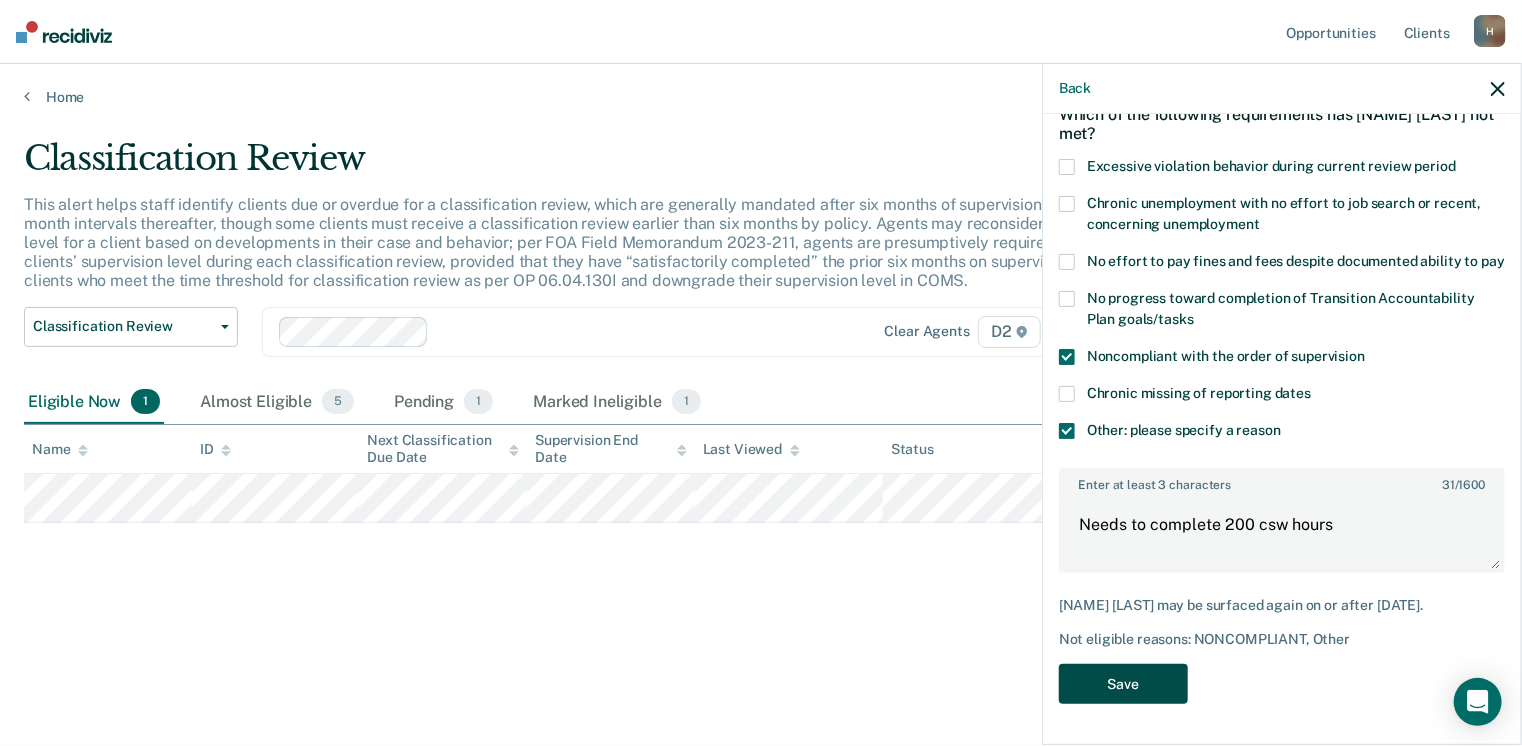 click on "Save" at bounding box center (1123, 684) 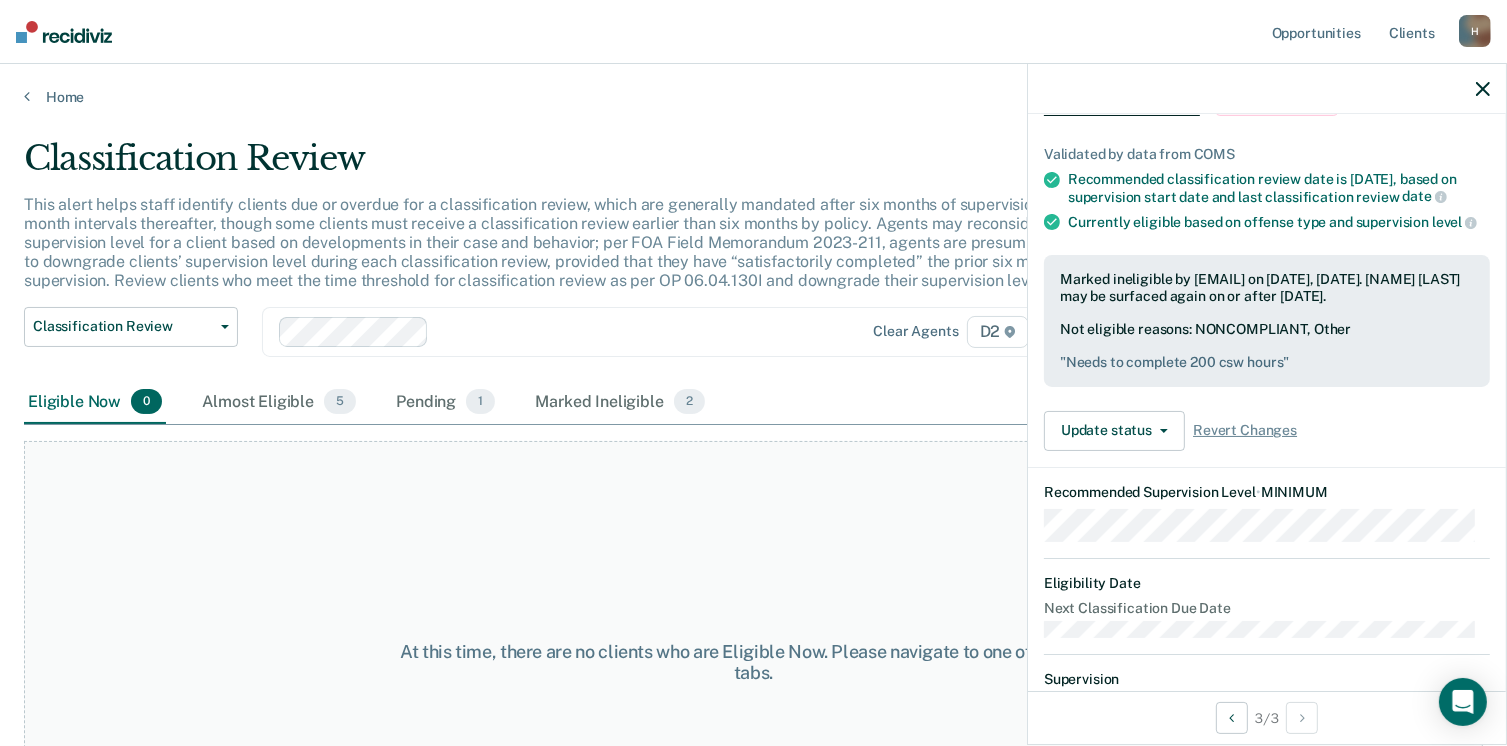 click 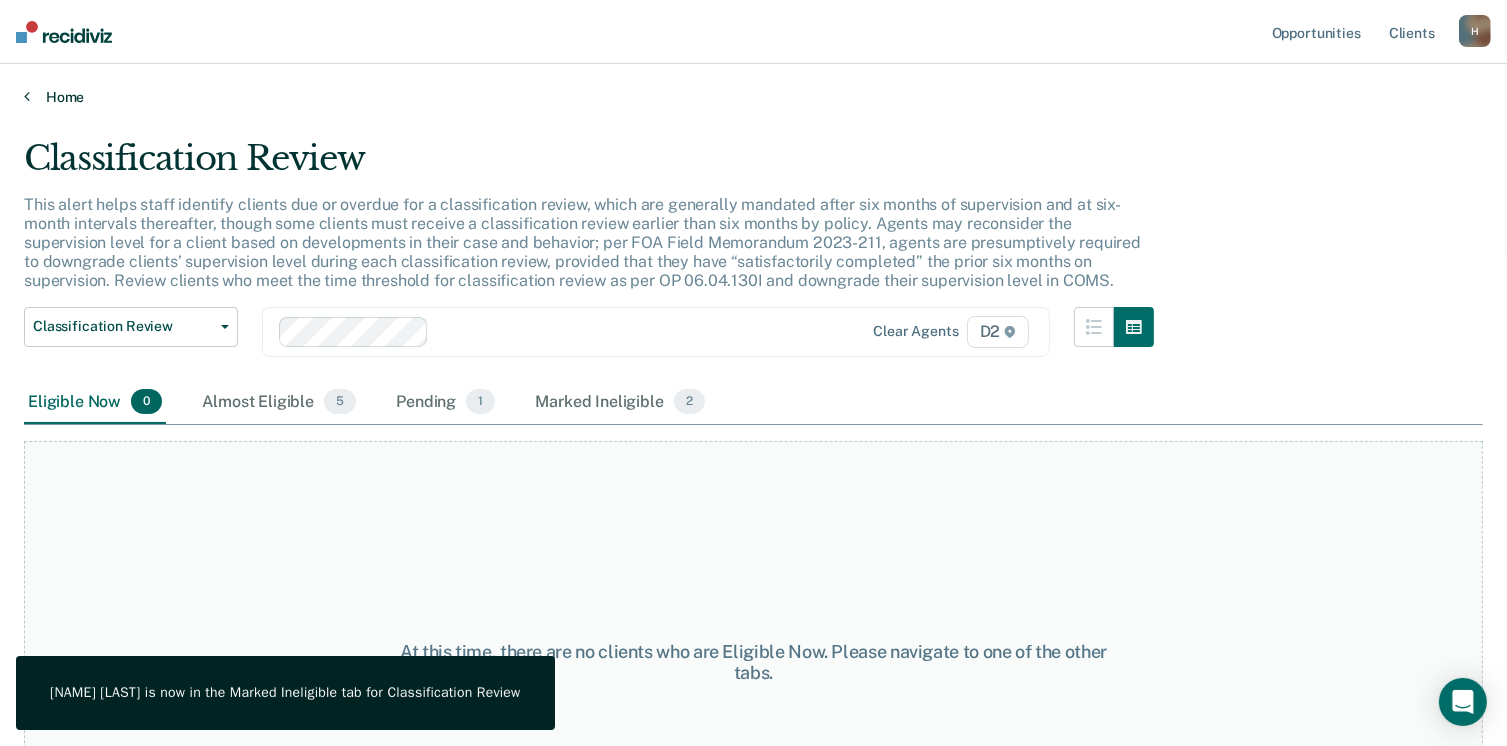 click on "Home" at bounding box center (753, 97) 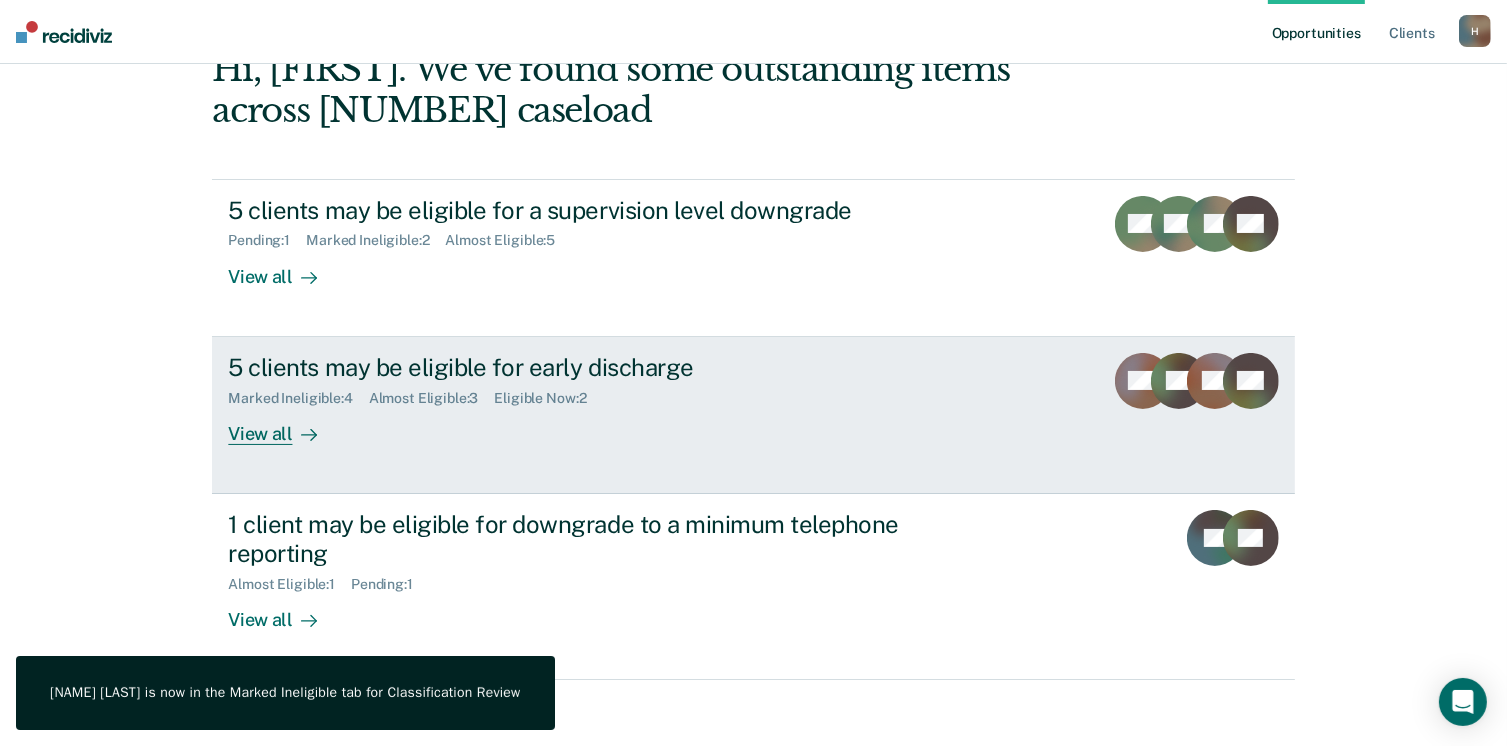 scroll, scrollTop: 133, scrollLeft: 0, axis: vertical 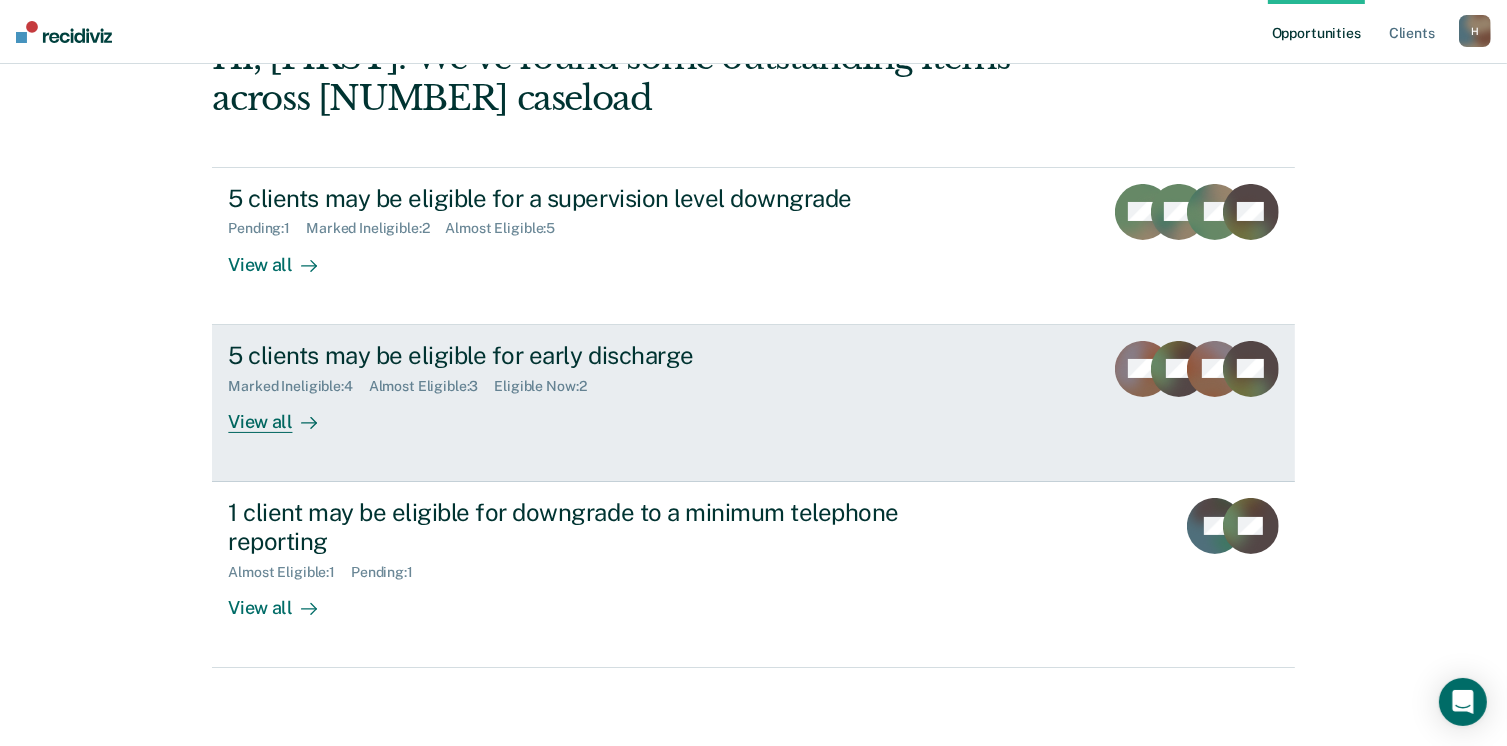 click on "View all" at bounding box center (284, 413) 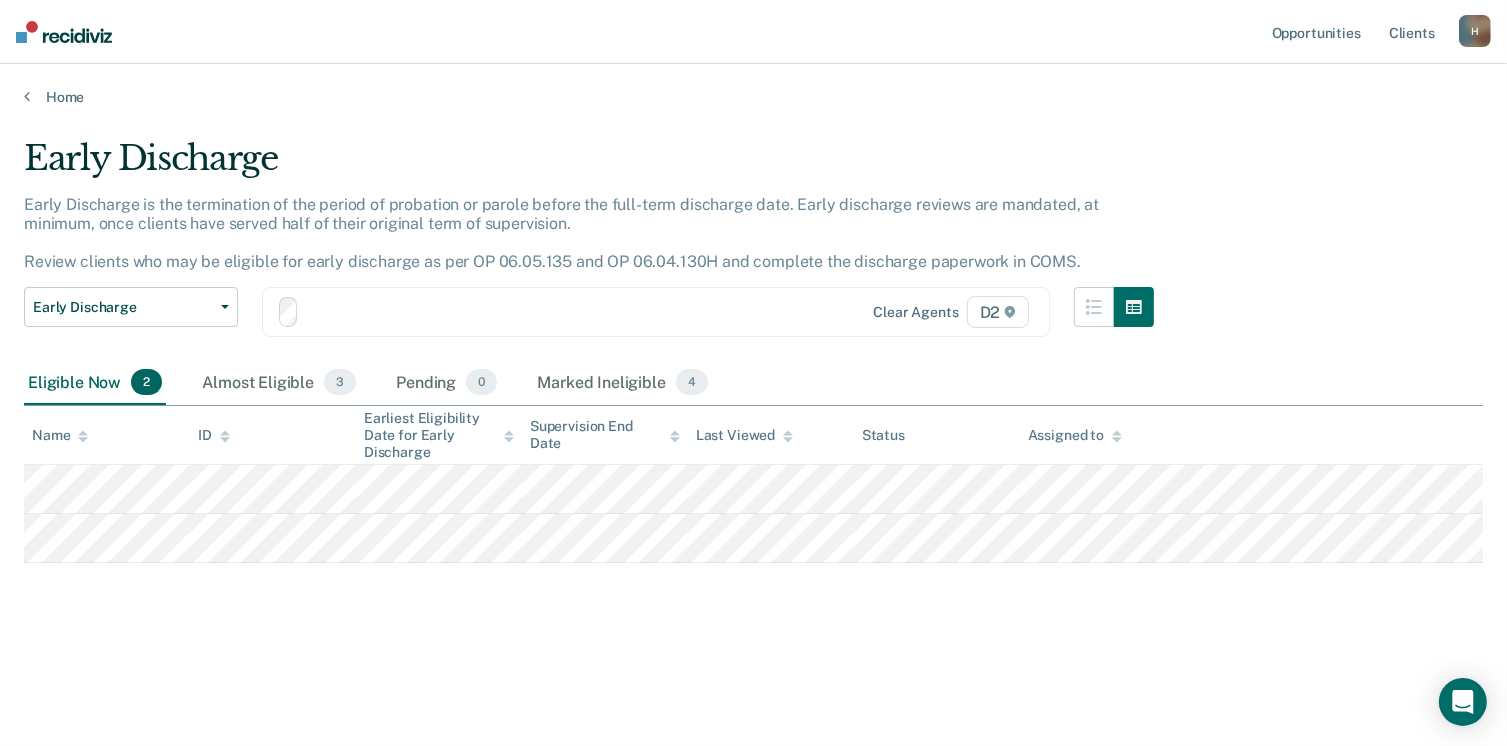 scroll, scrollTop: 0, scrollLeft: 0, axis: both 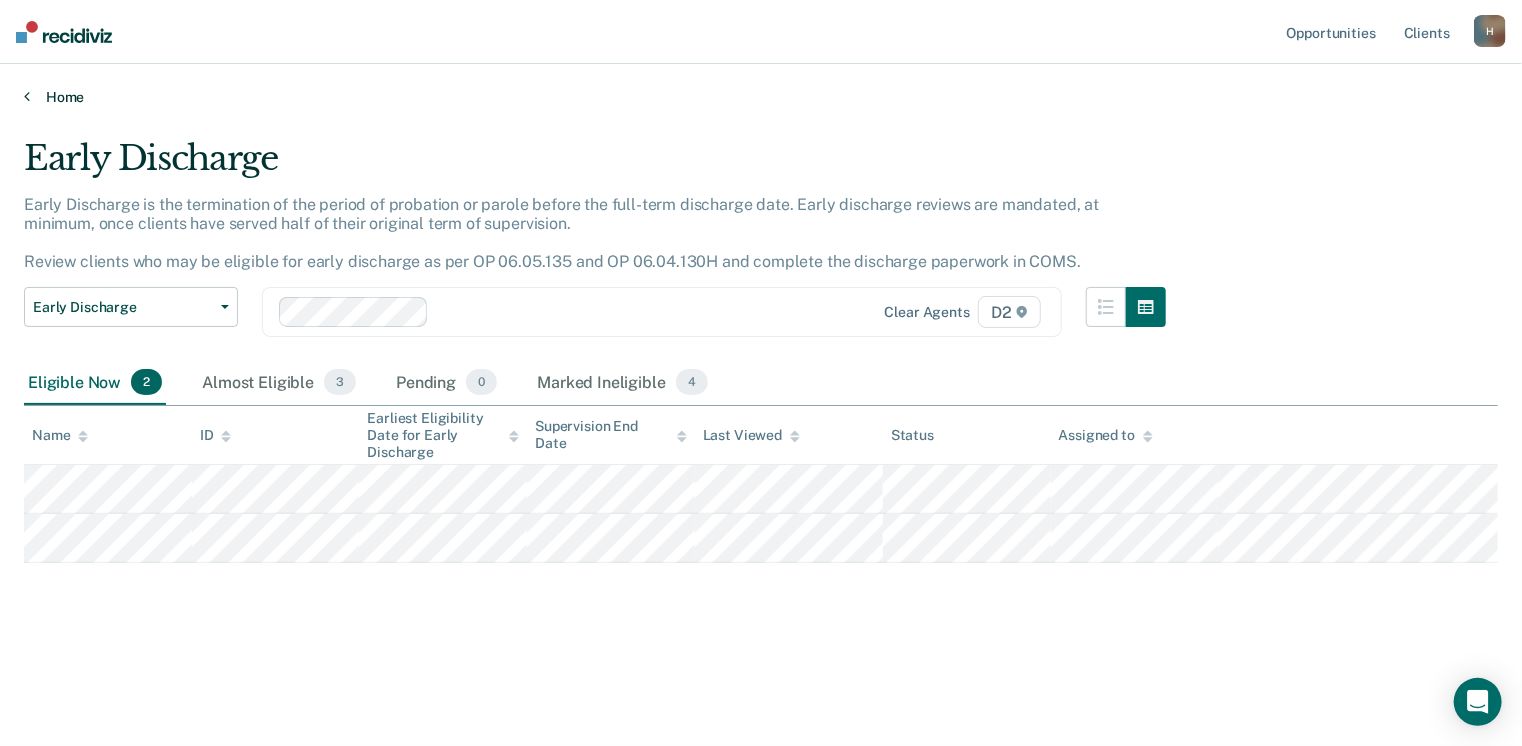 click on "Home" at bounding box center (761, 97) 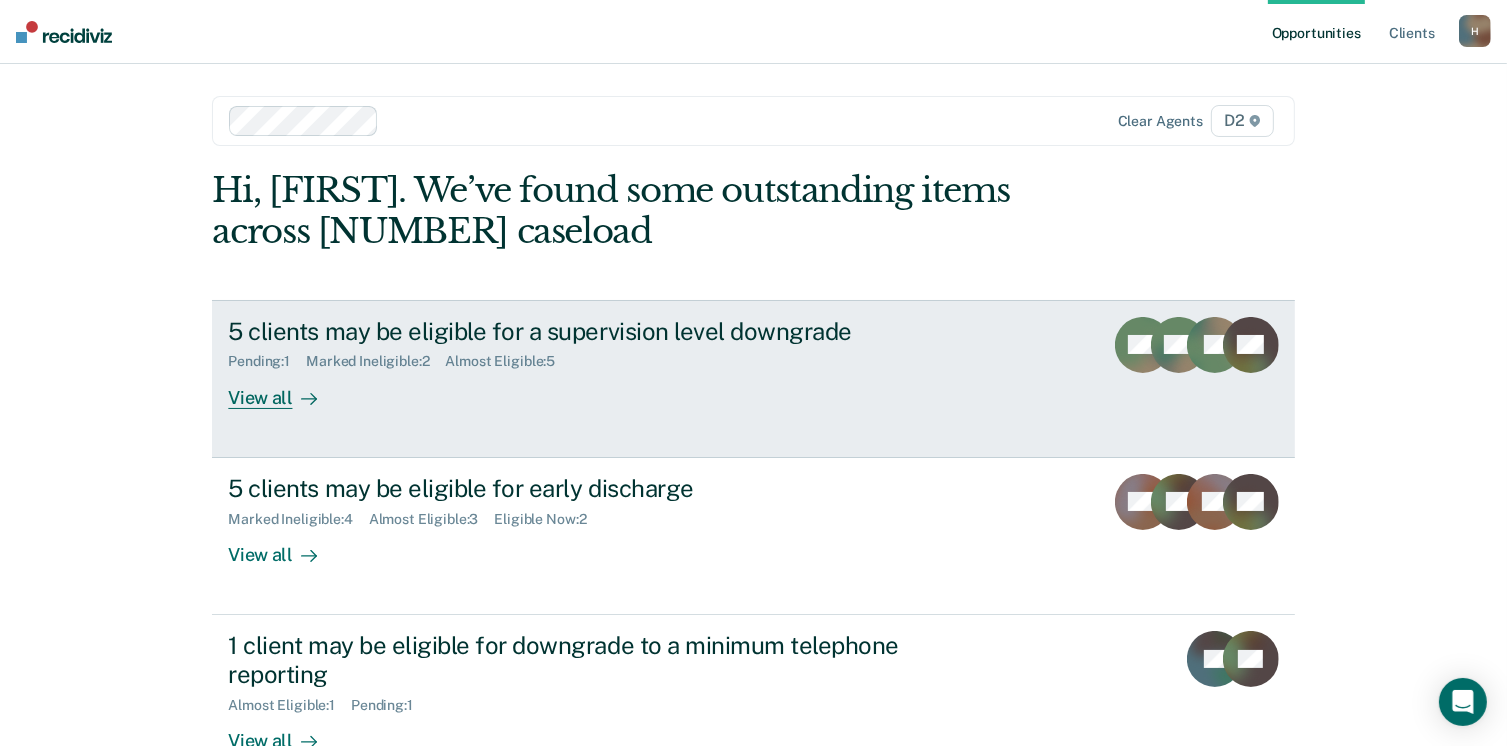 click on "View all" at bounding box center [284, 389] 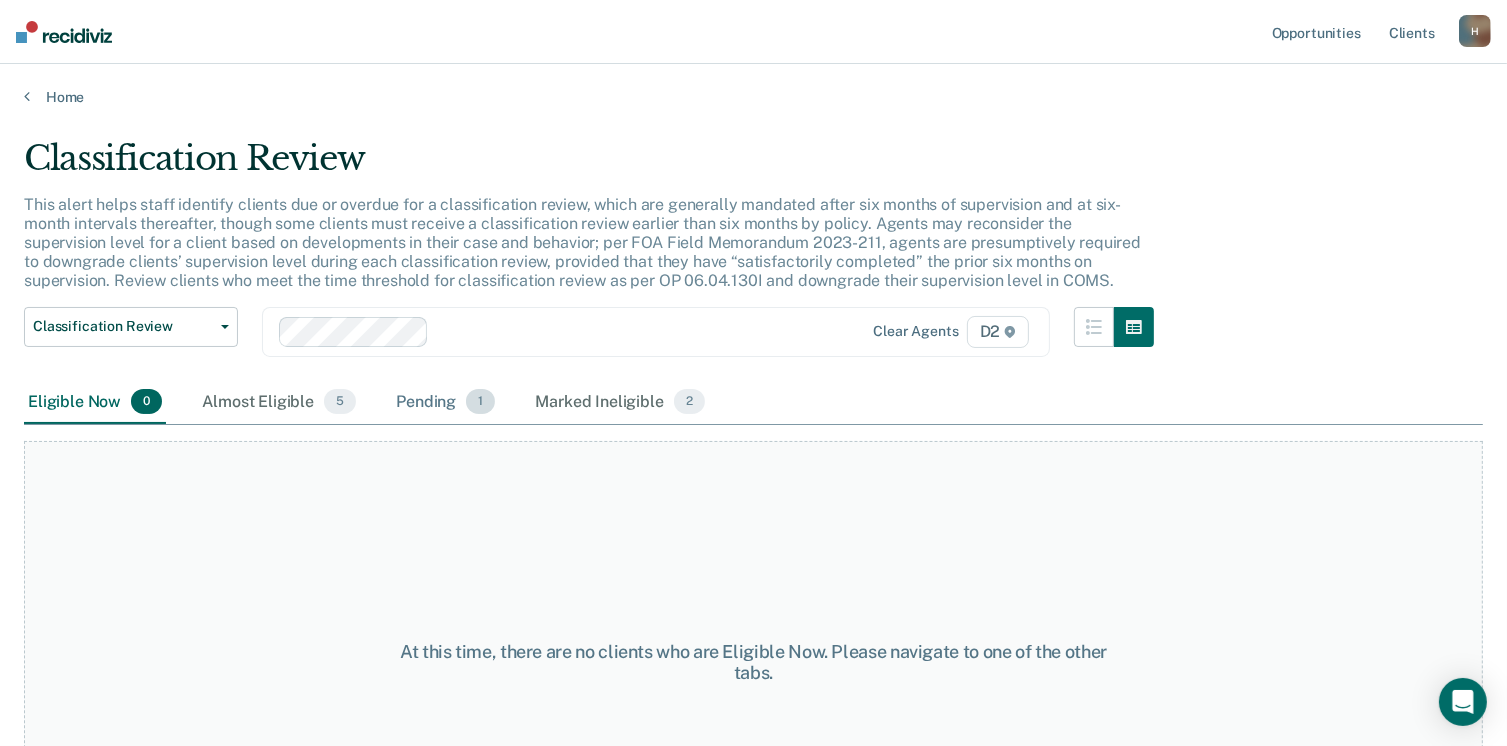 click on "Pending 1" at bounding box center [445, 403] 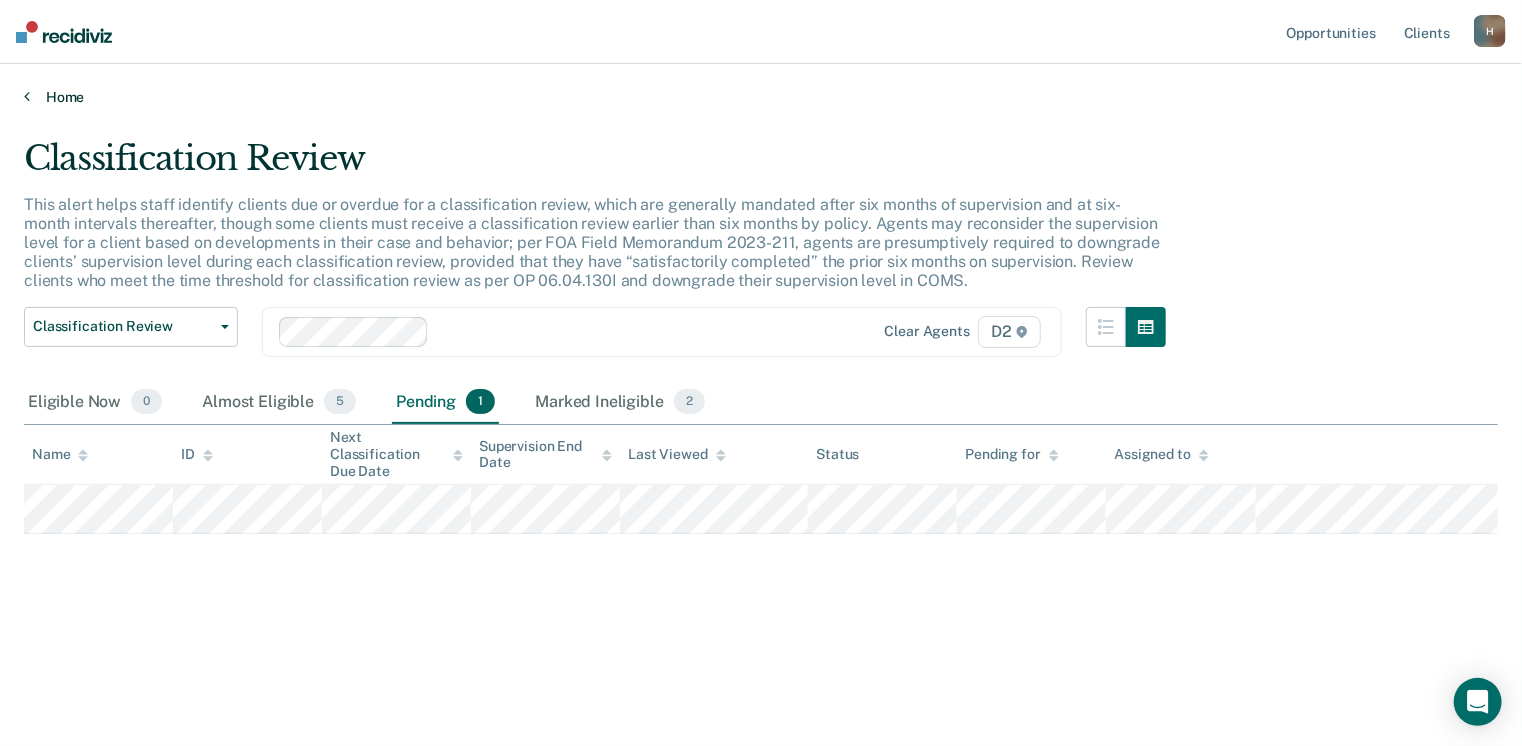 click on "Home" at bounding box center (761, 97) 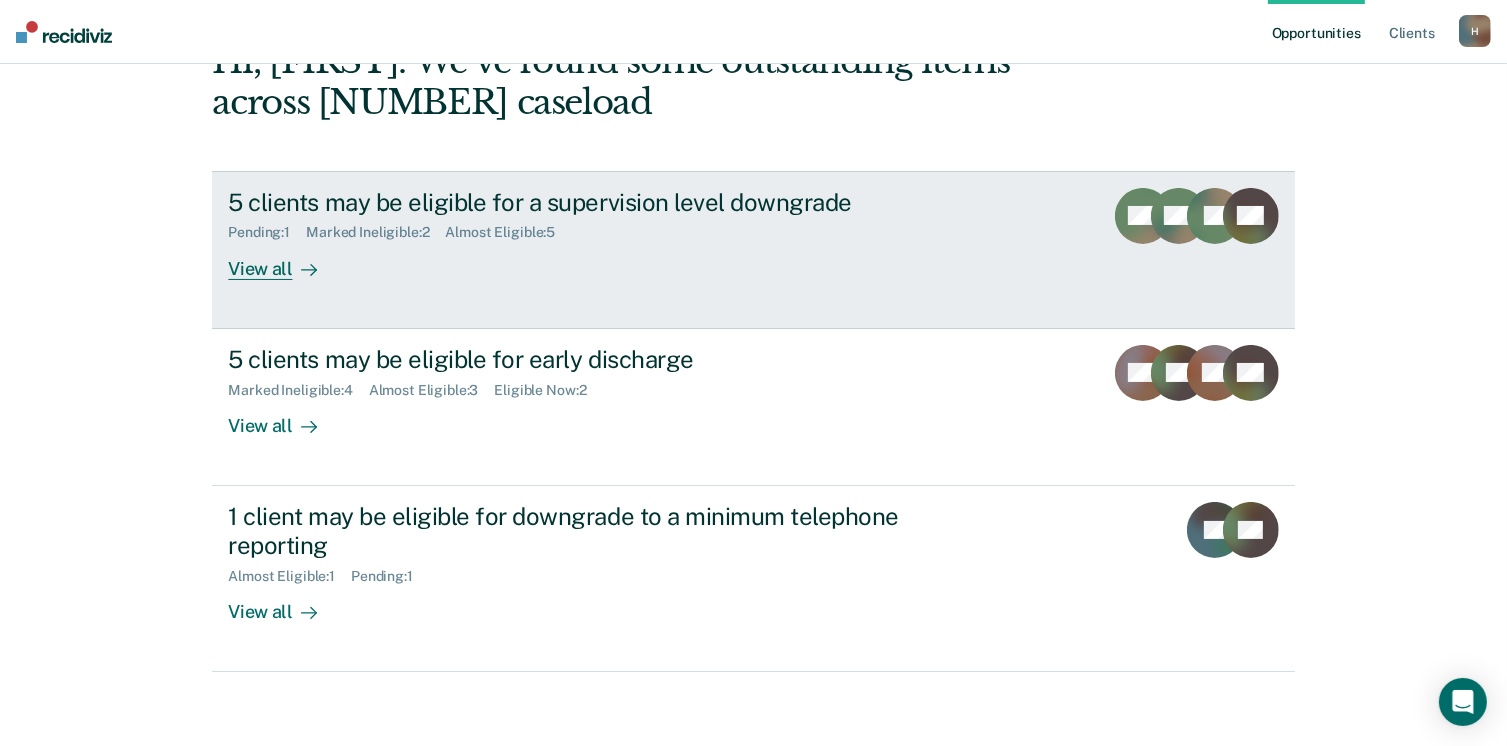 scroll, scrollTop: 133, scrollLeft: 0, axis: vertical 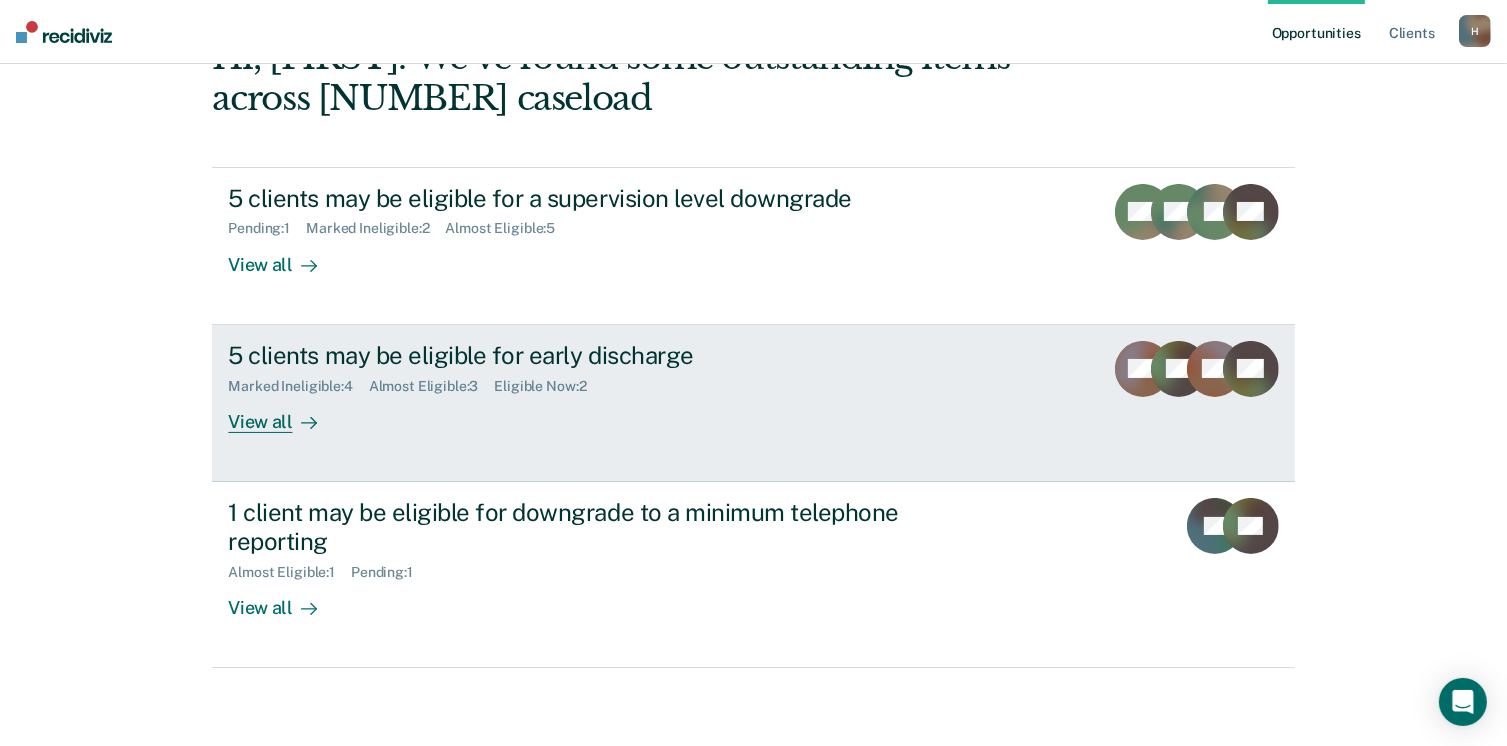 click on "View all" at bounding box center (284, 413) 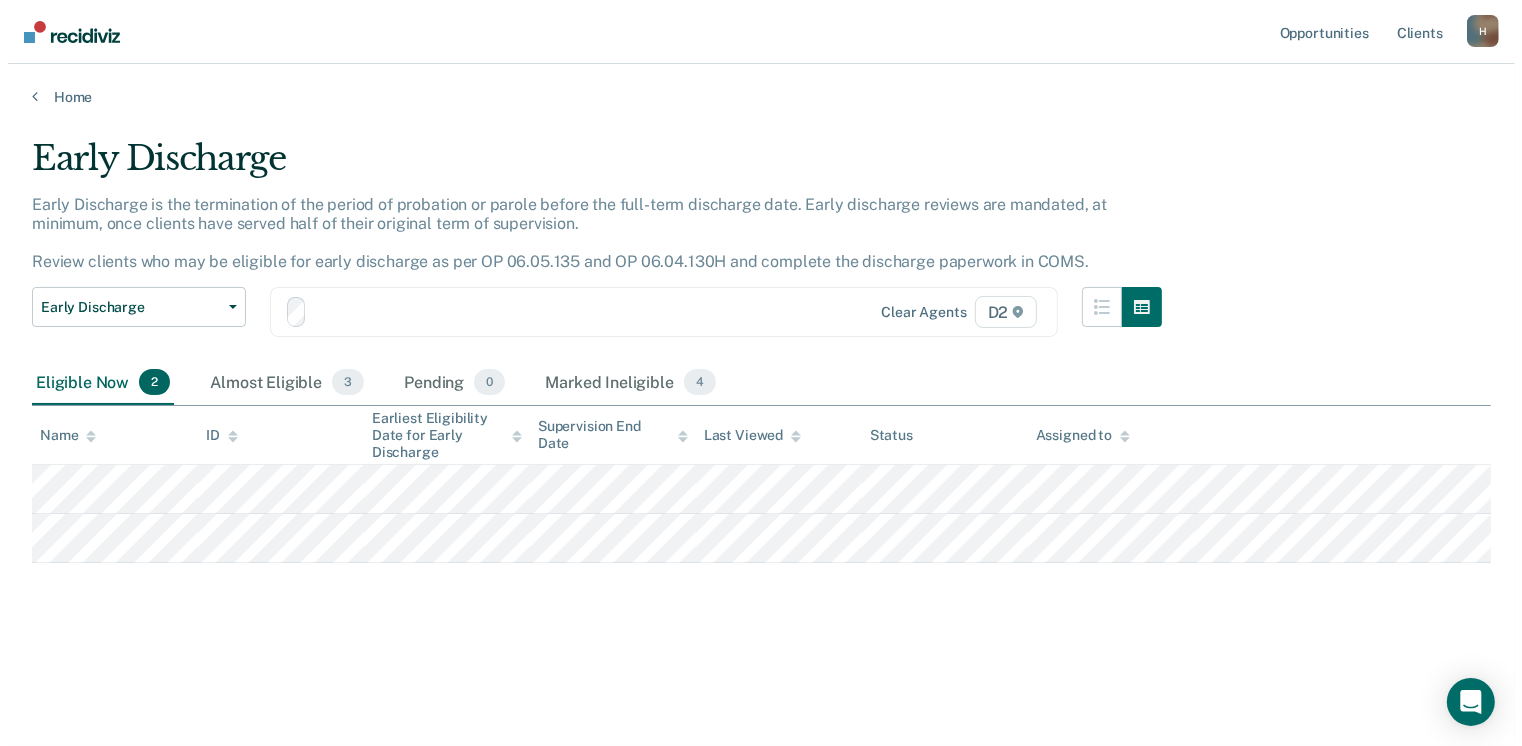 scroll, scrollTop: 0, scrollLeft: 0, axis: both 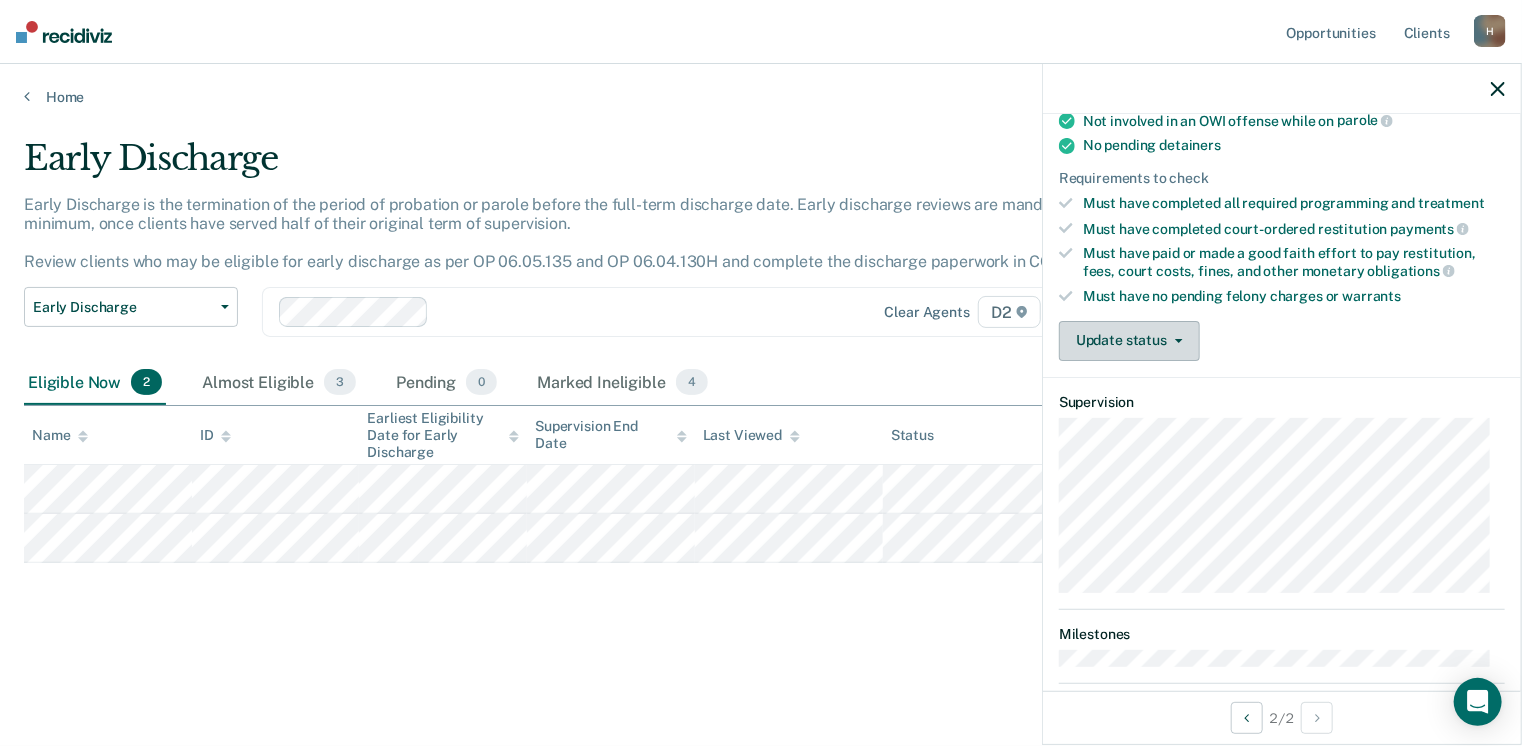 click on "Update status" at bounding box center [1129, 341] 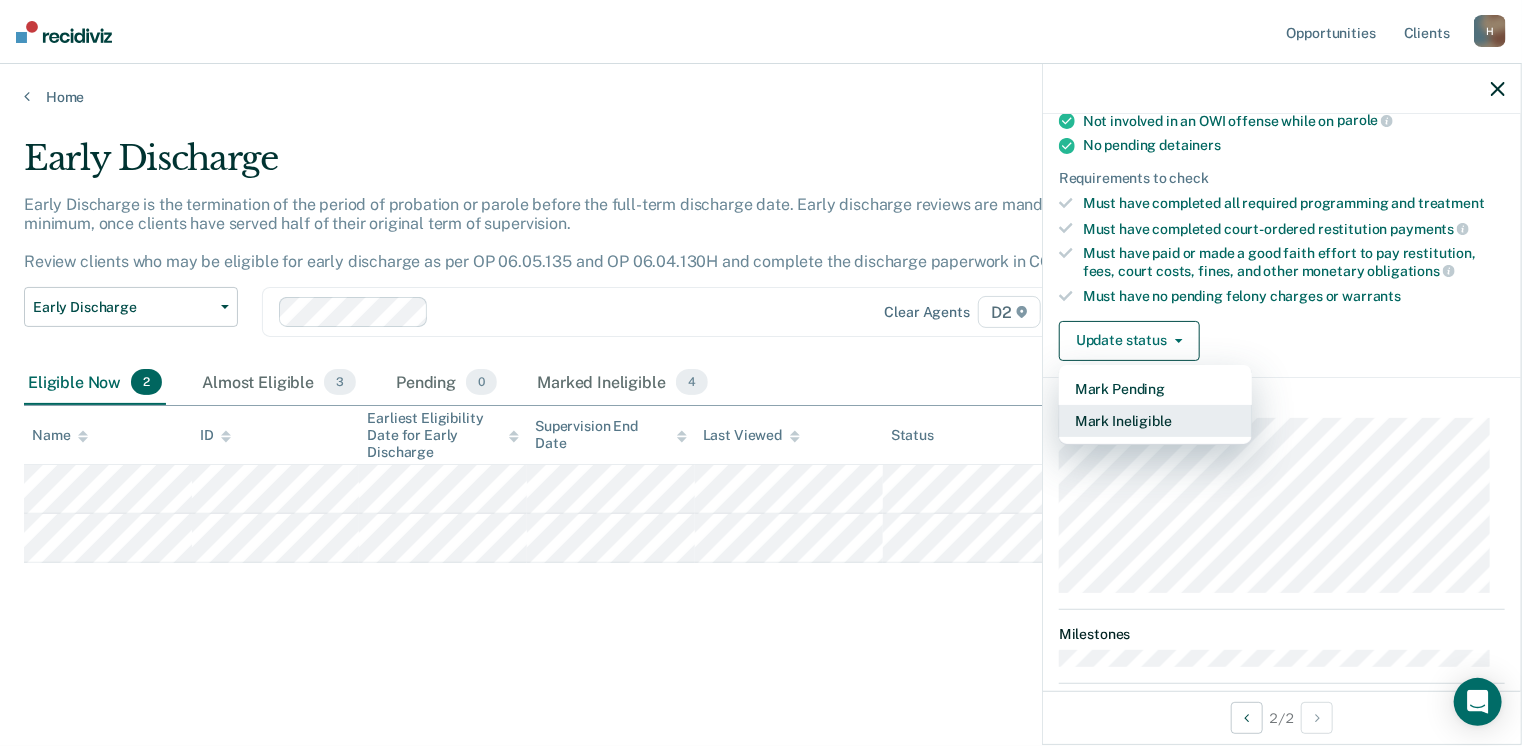 click on "Mark Ineligible" at bounding box center [1155, 421] 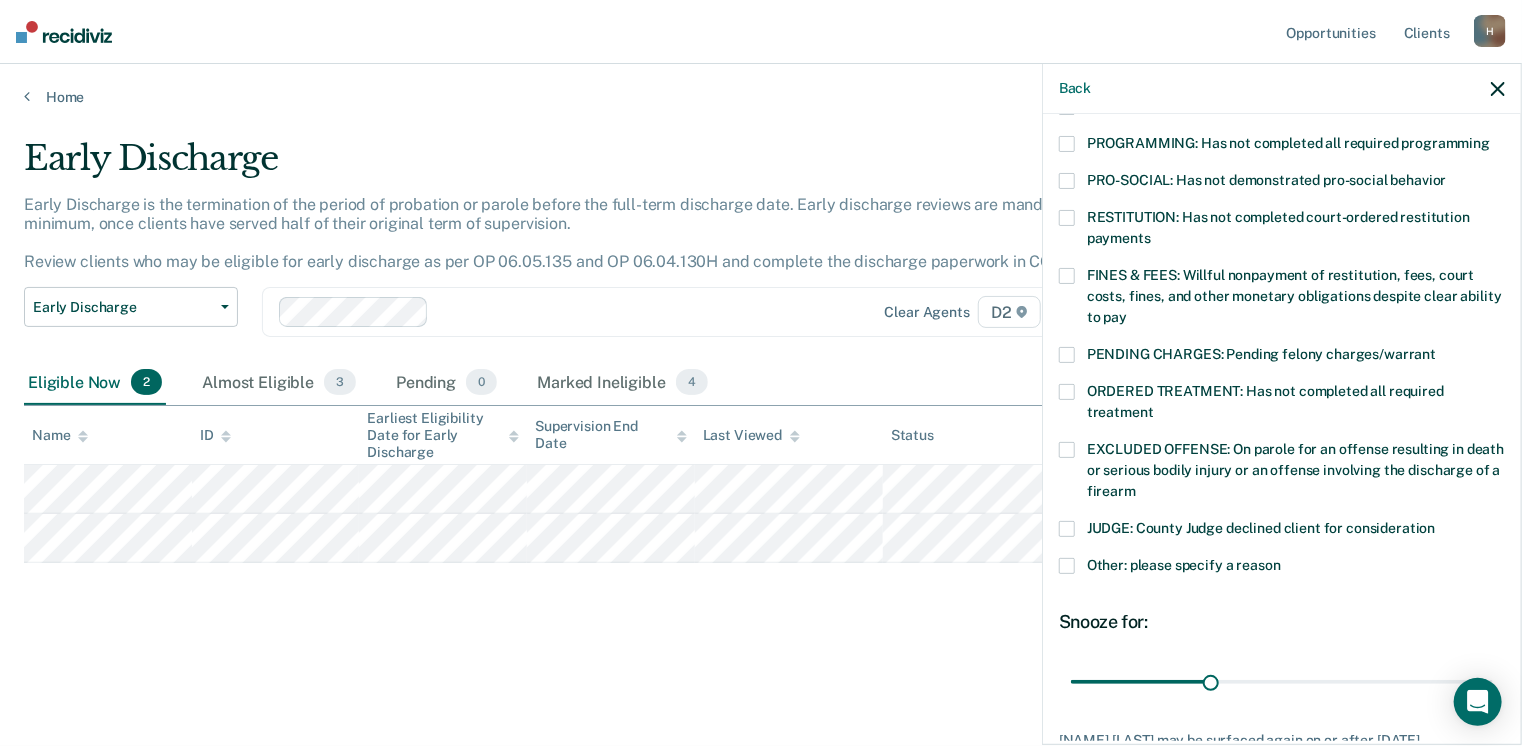 click on "FINES & FEES: Willful nonpayment of restitution, fees, court costs, fines, and other monetary obligations despite clear ability to pay" at bounding box center [1282, 299] 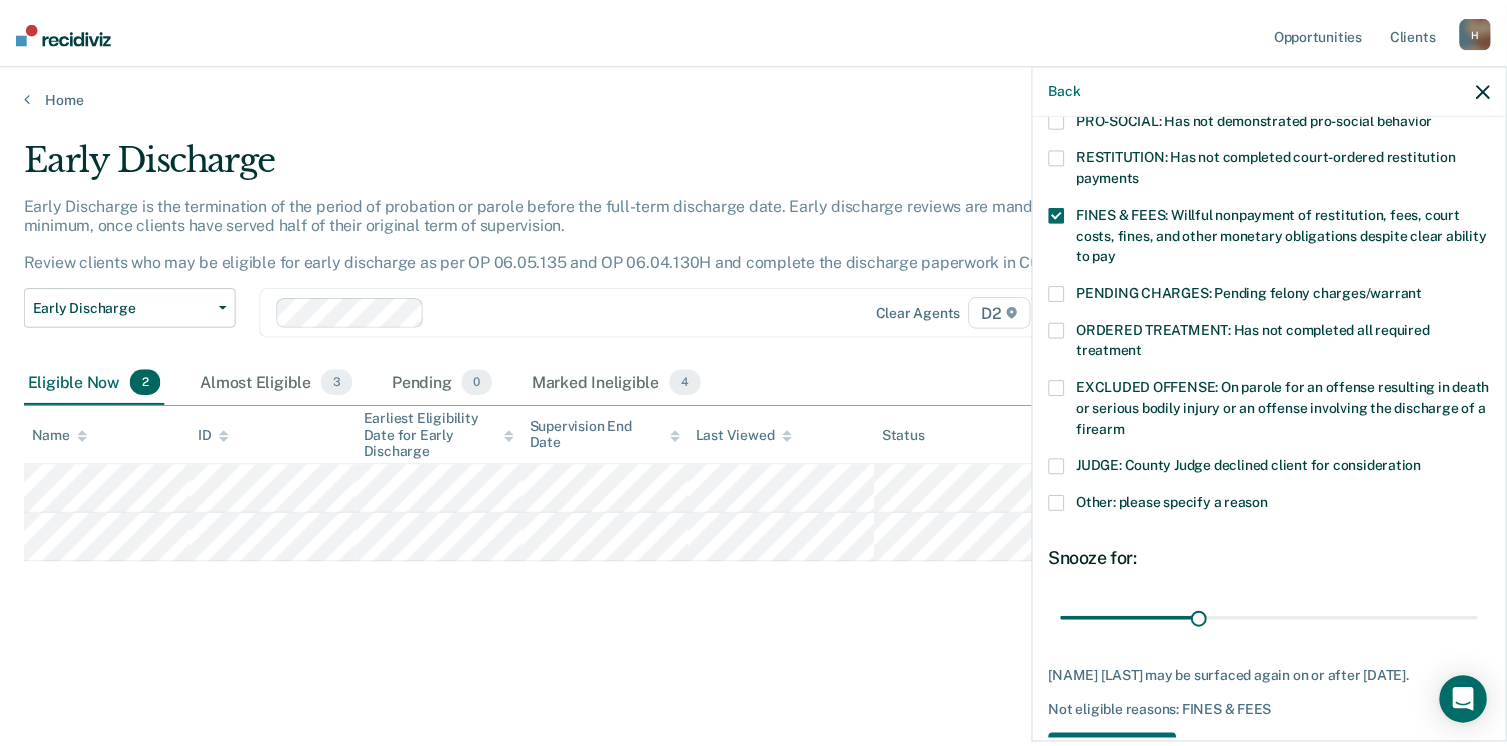 scroll, scrollTop: 551, scrollLeft: 0, axis: vertical 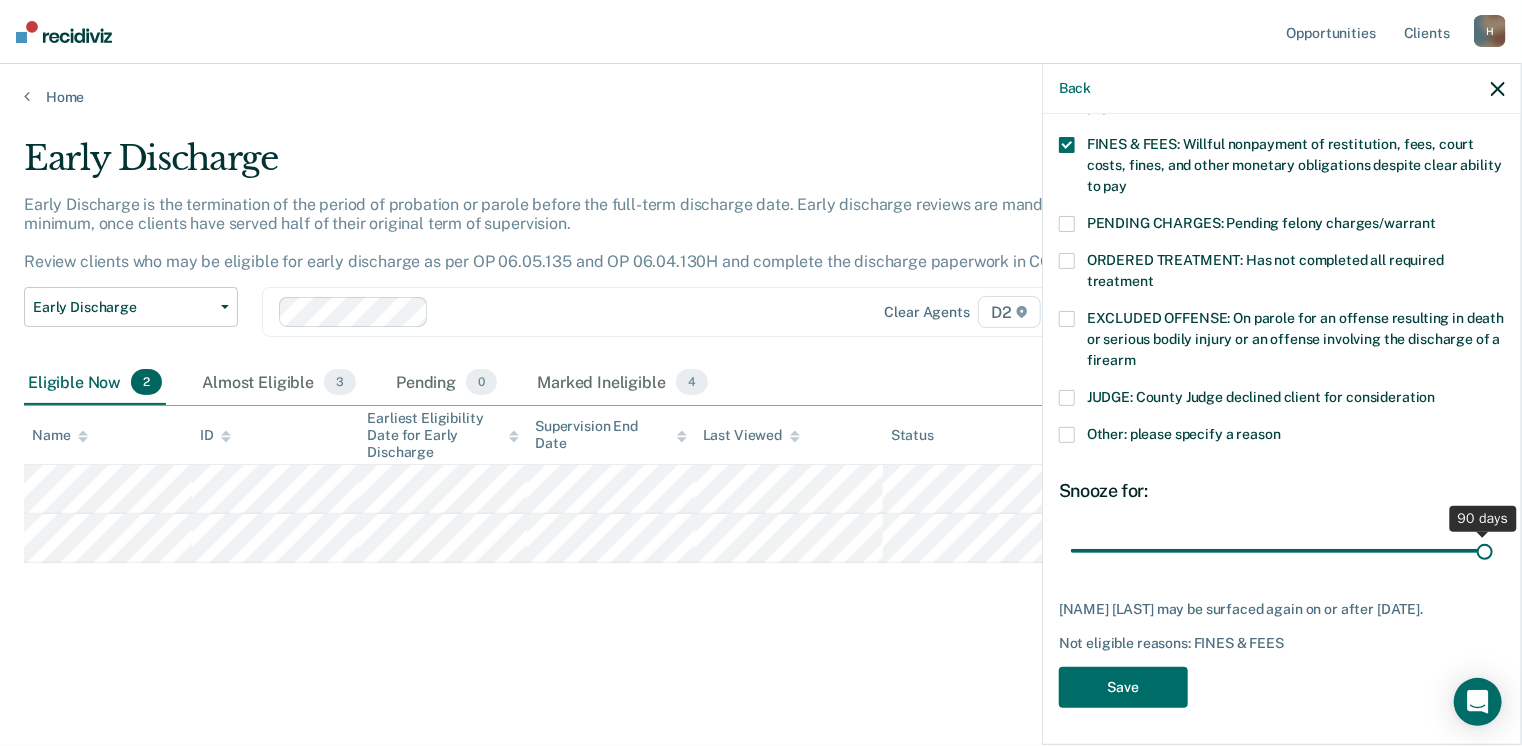 drag, startPoint x: 1210, startPoint y: 549, endPoint x: 1636, endPoint y: 534, distance: 426.264 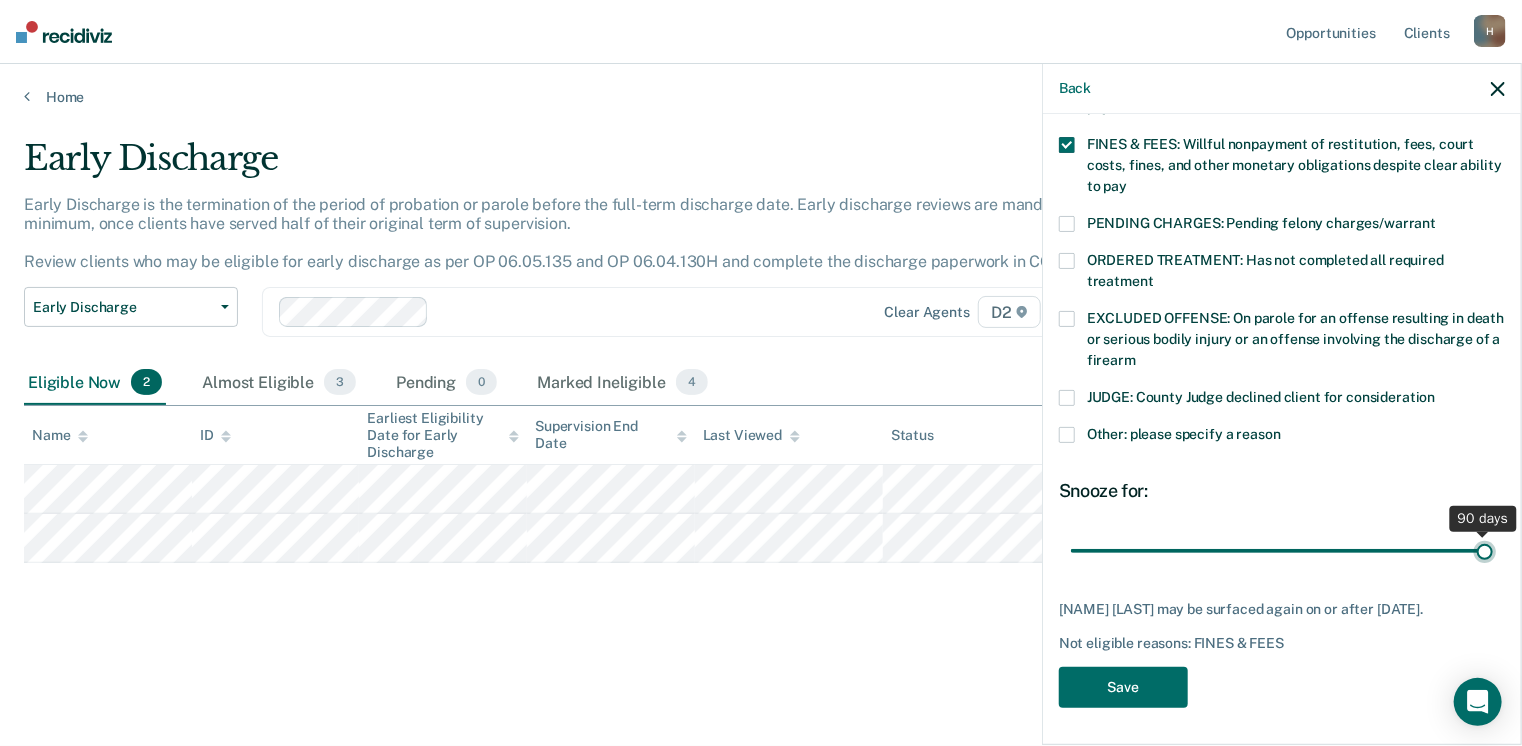 type on "90" 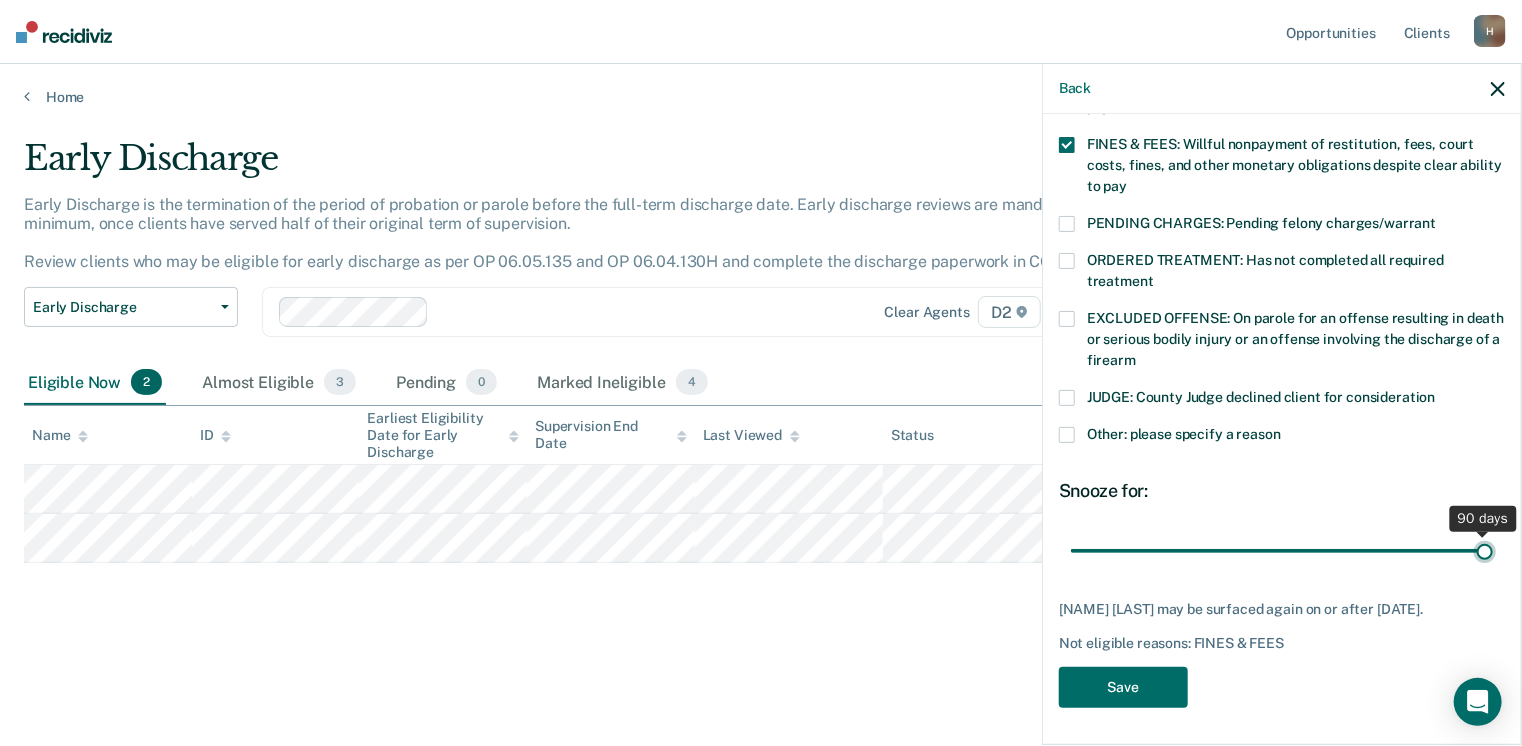 click at bounding box center [1282, 551] 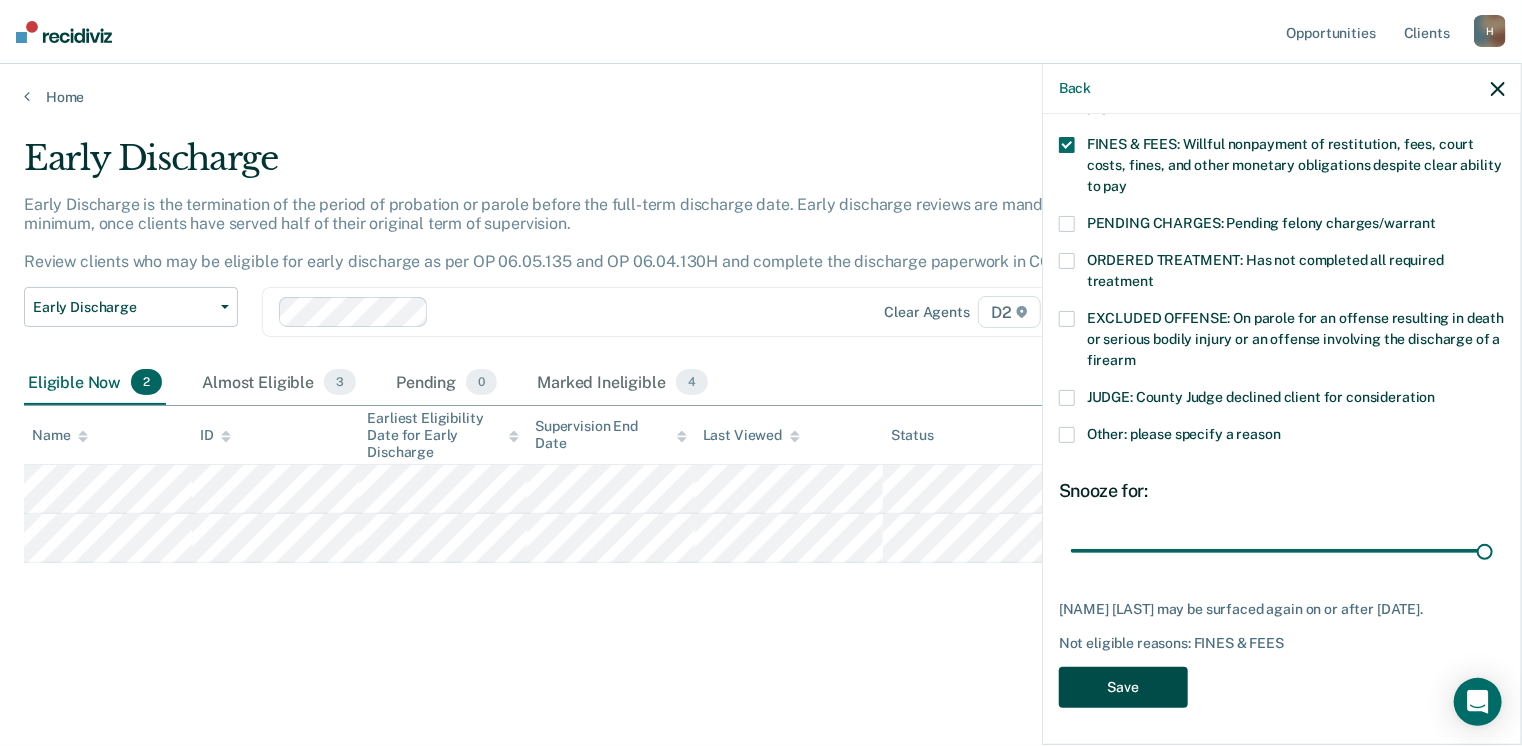 click on "Save" at bounding box center [1123, 687] 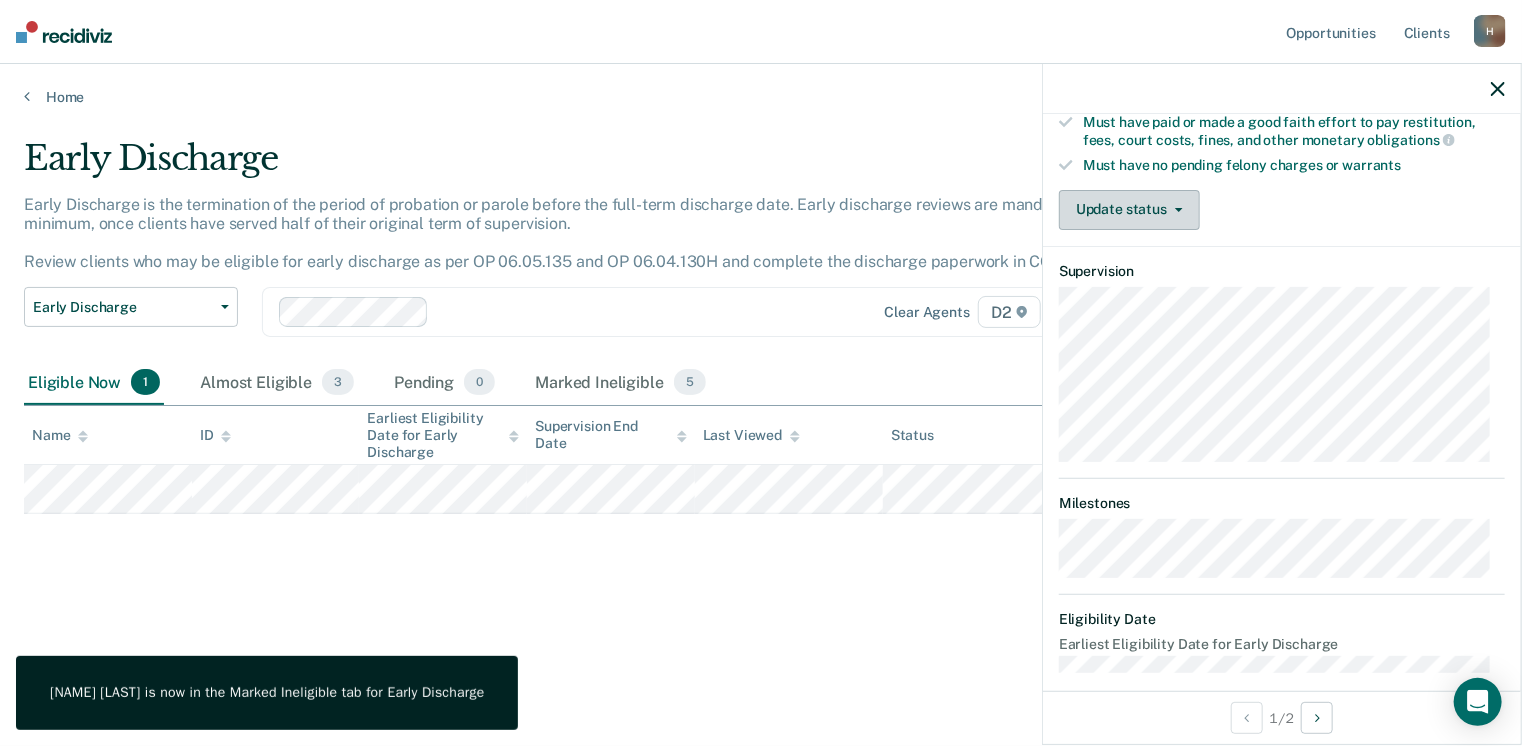 click on "Update status" at bounding box center [1129, 210] 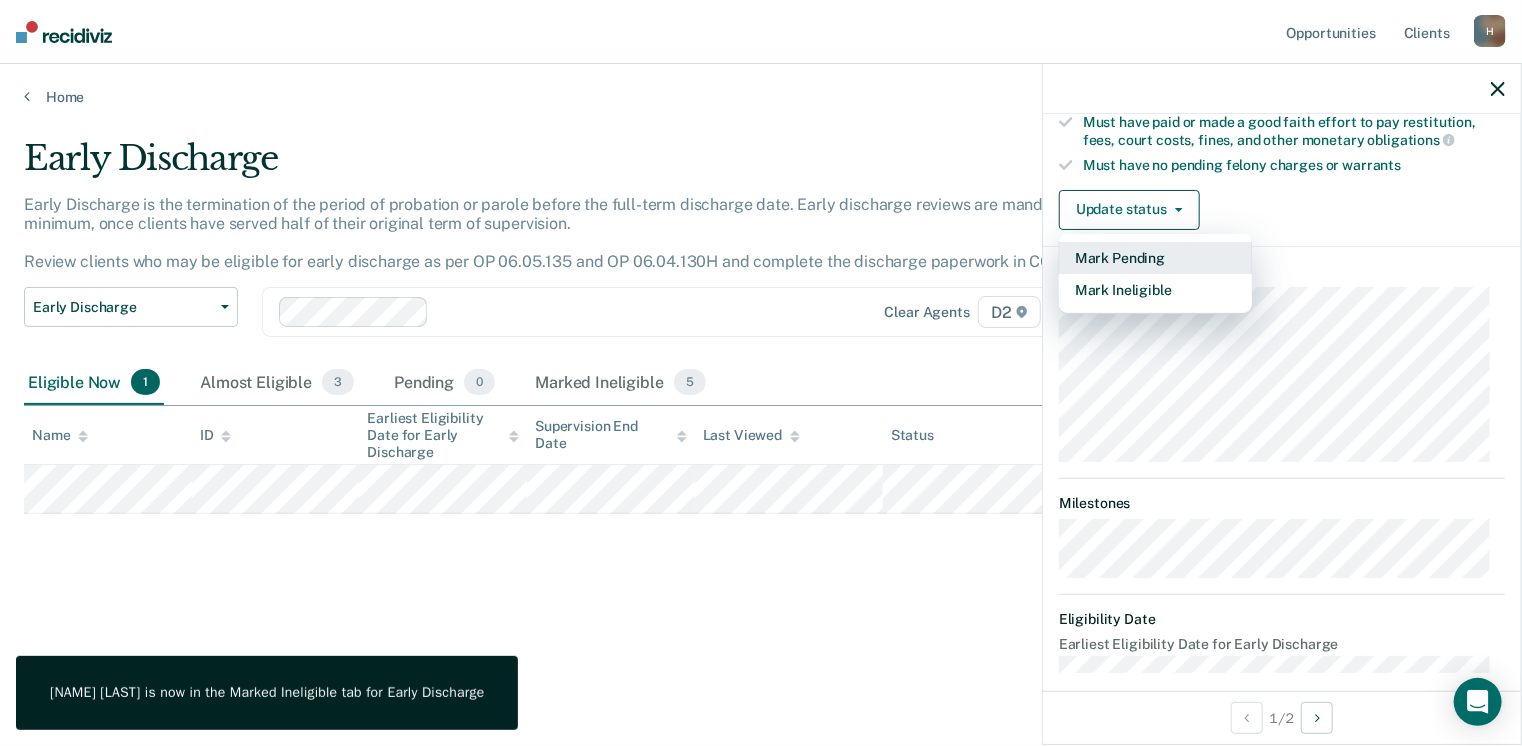 click on "Mark Pending" at bounding box center [1155, 258] 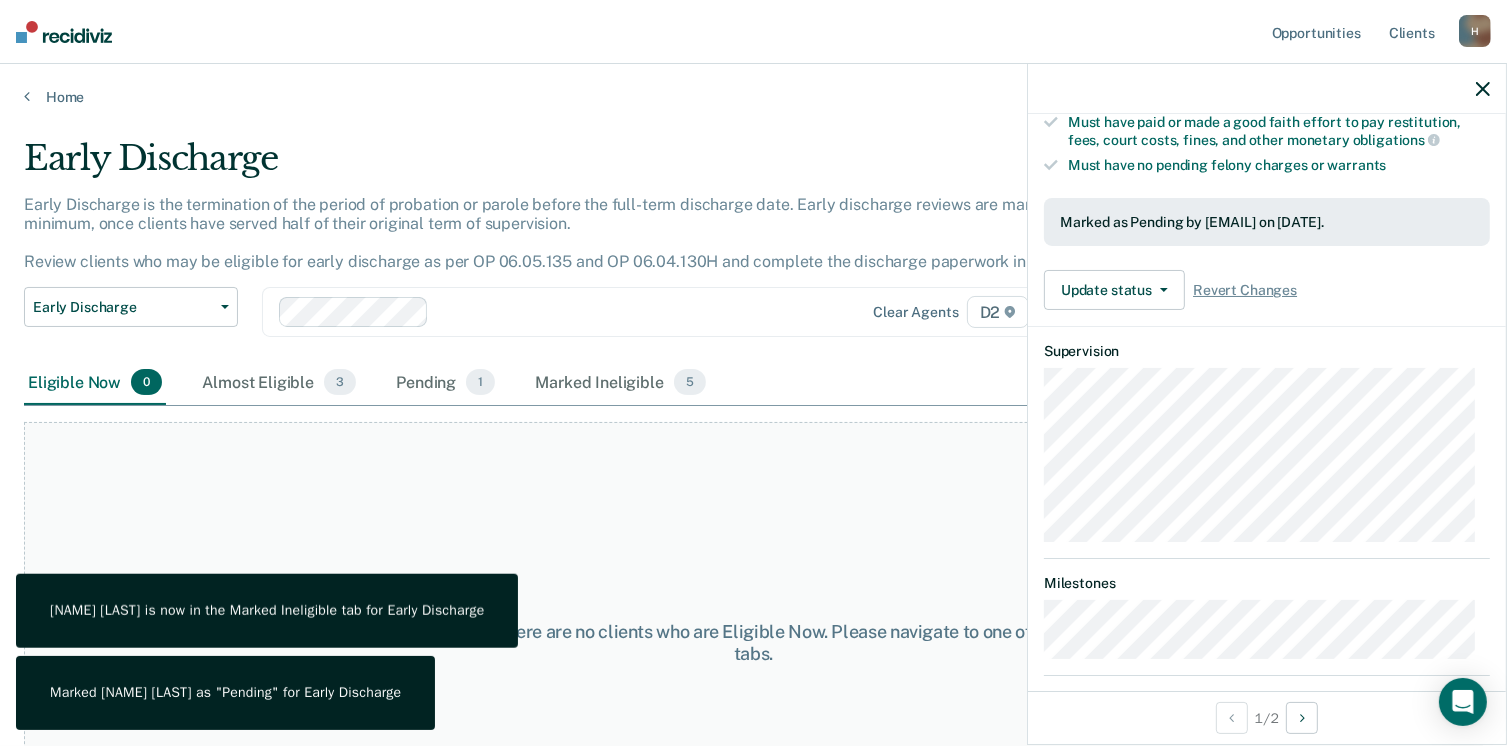 click 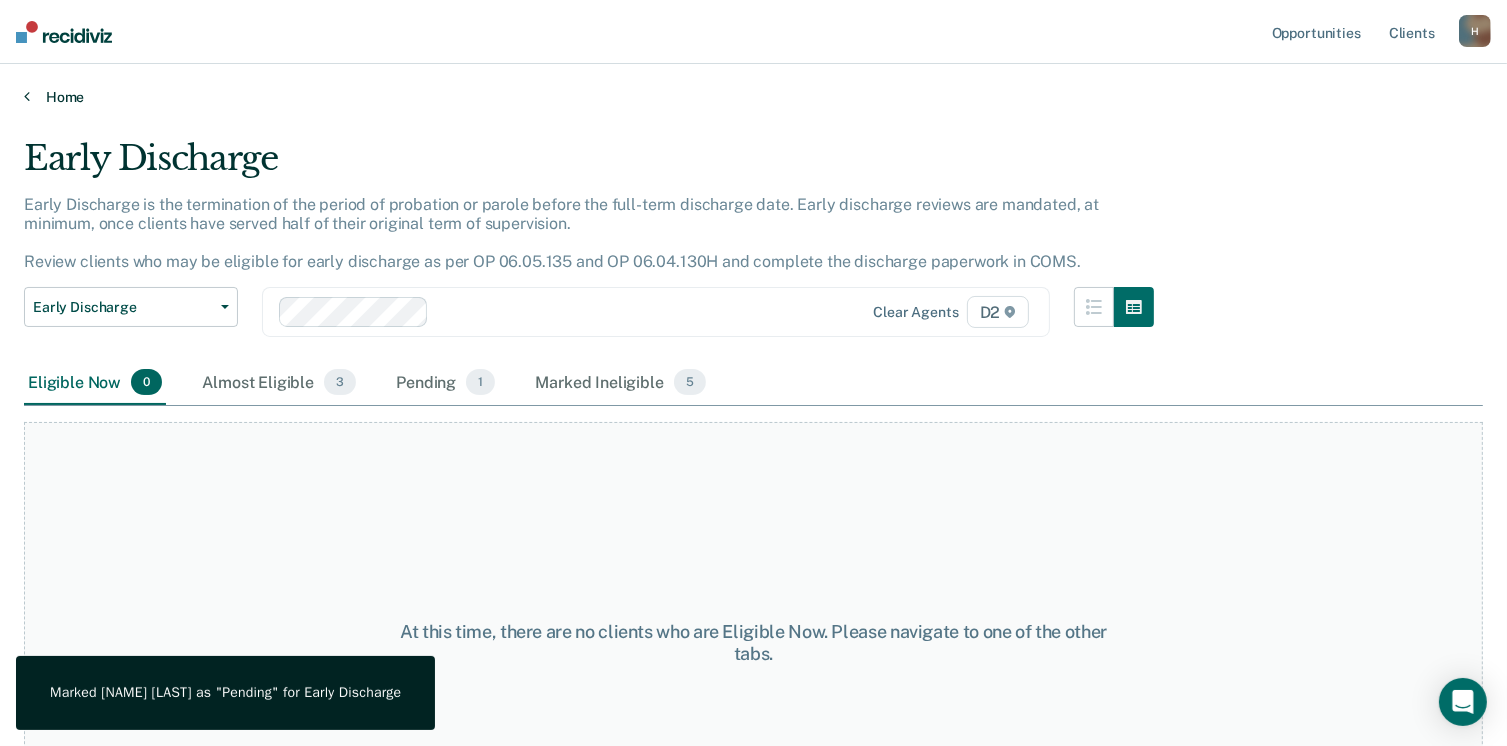 click on "Home" at bounding box center (753, 97) 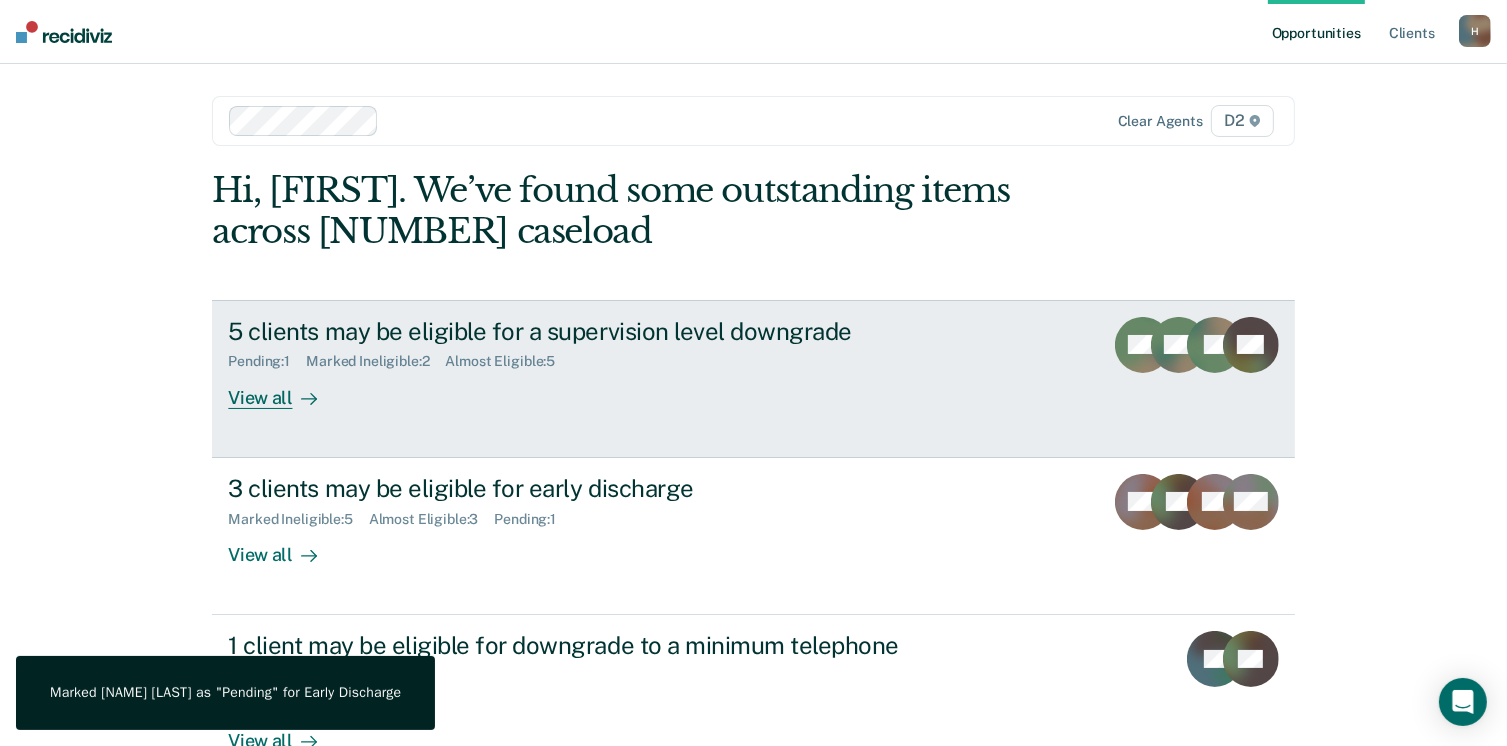 scroll, scrollTop: 133, scrollLeft: 0, axis: vertical 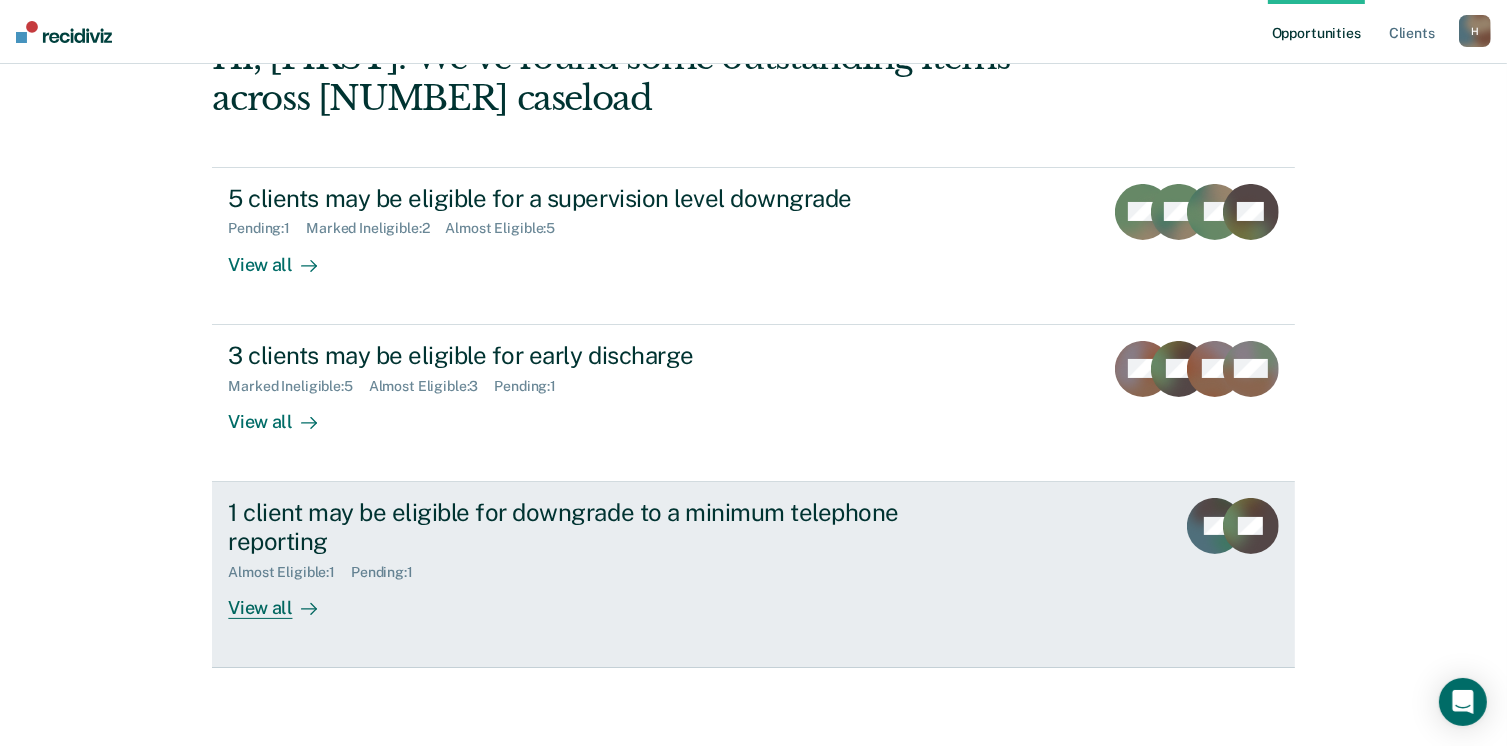 click on "View all" at bounding box center (284, 599) 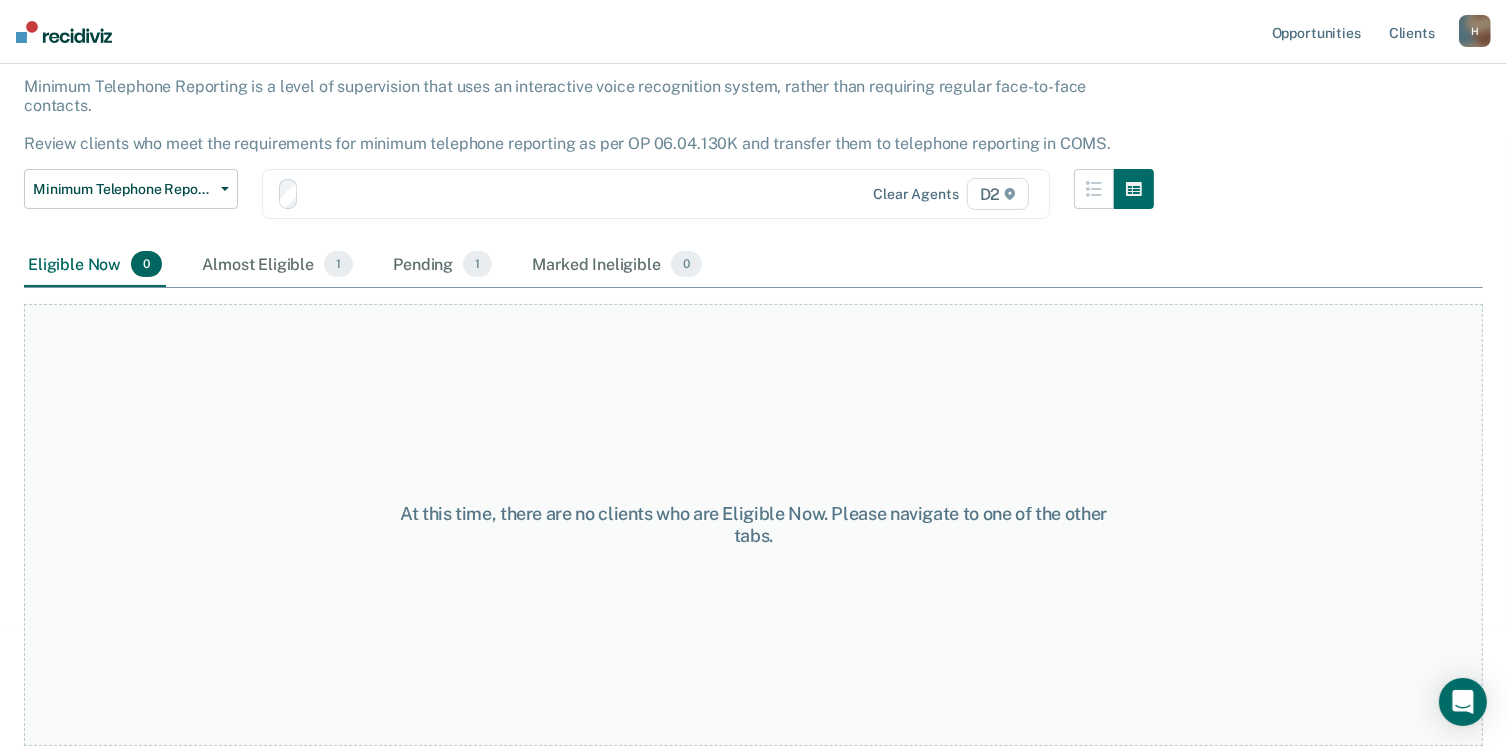 scroll, scrollTop: 0, scrollLeft: 0, axis: both 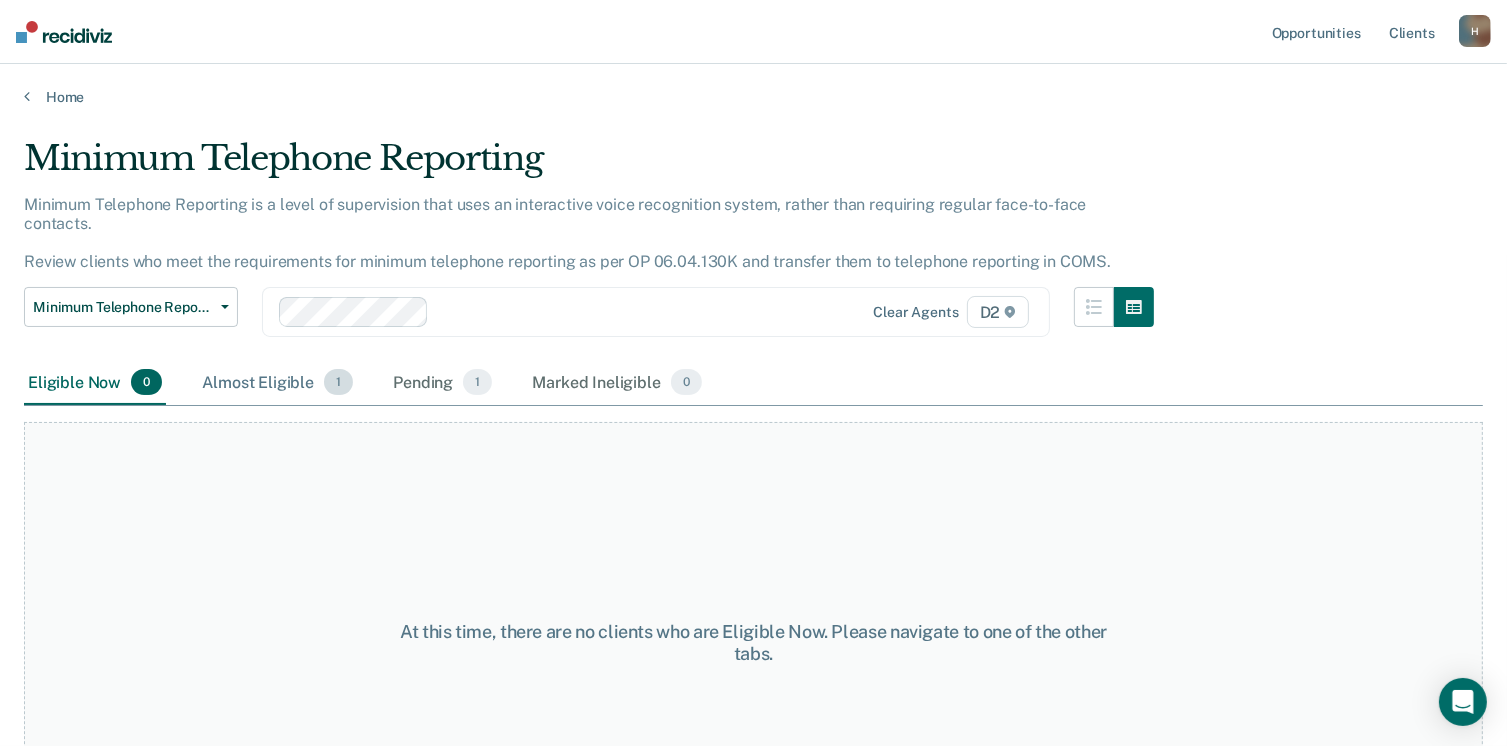 click on "Almost Eligible 1" at bounding box center (277, 383) 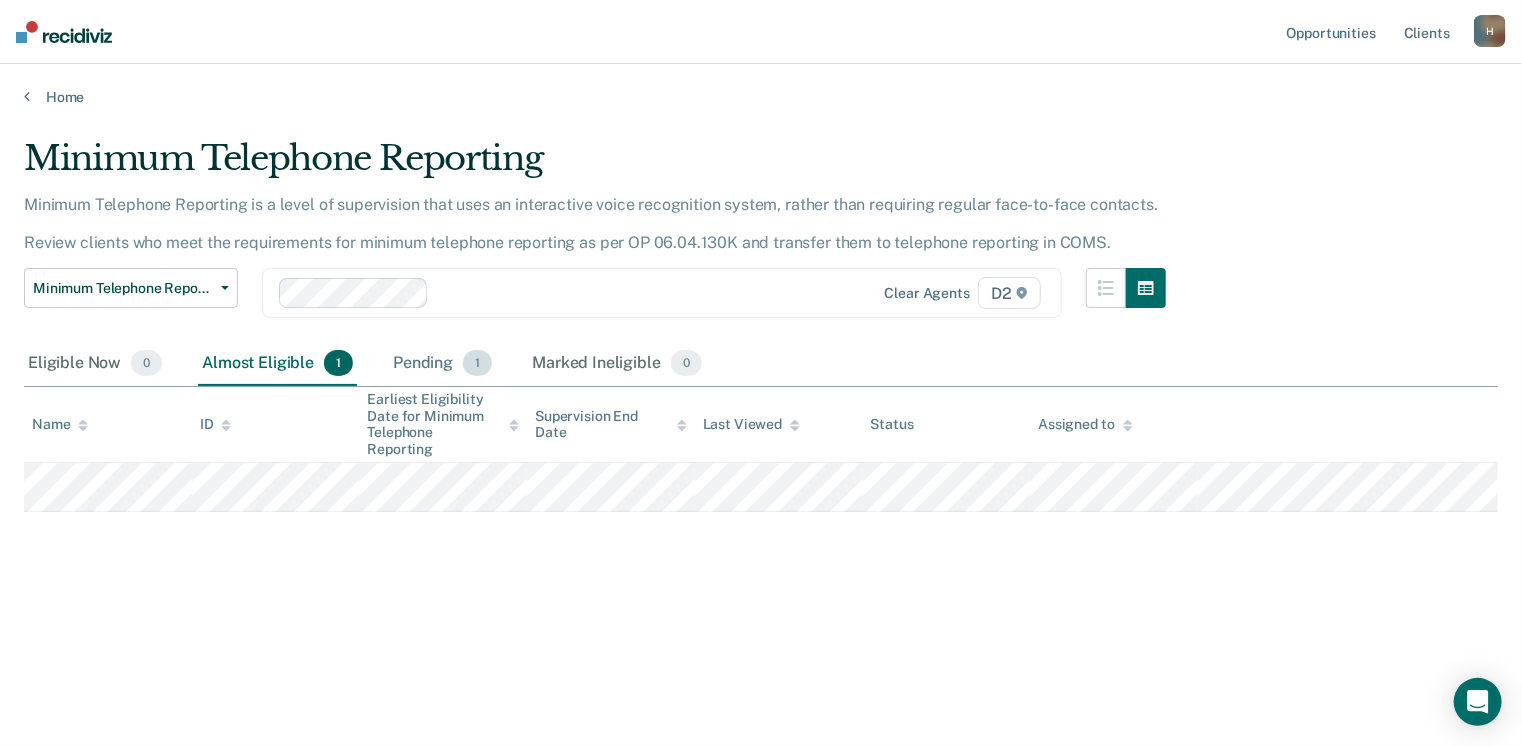 click on "Pending 1" at bounding box center (442, 364) 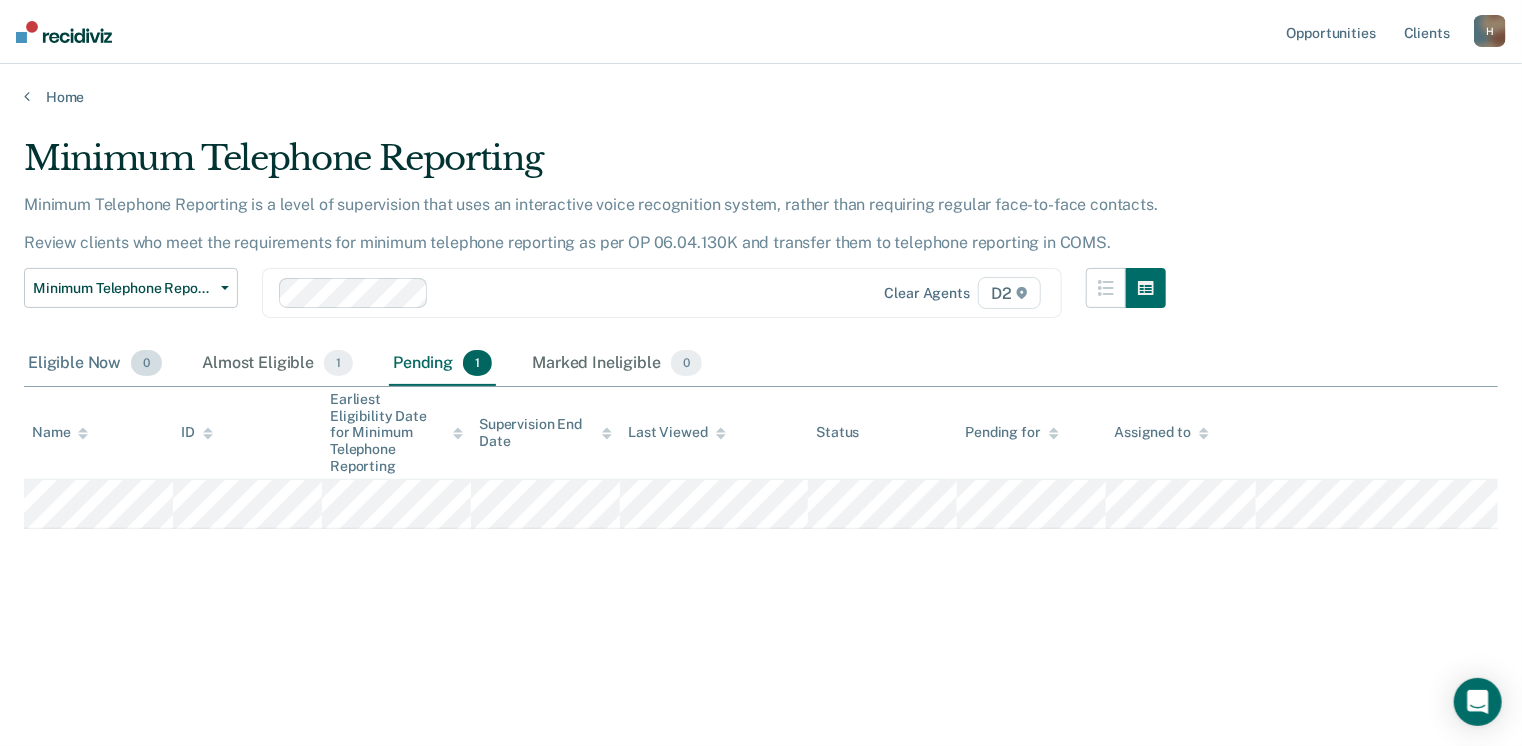 click on "Eligible Now 0" at bounding box center [95, 364] 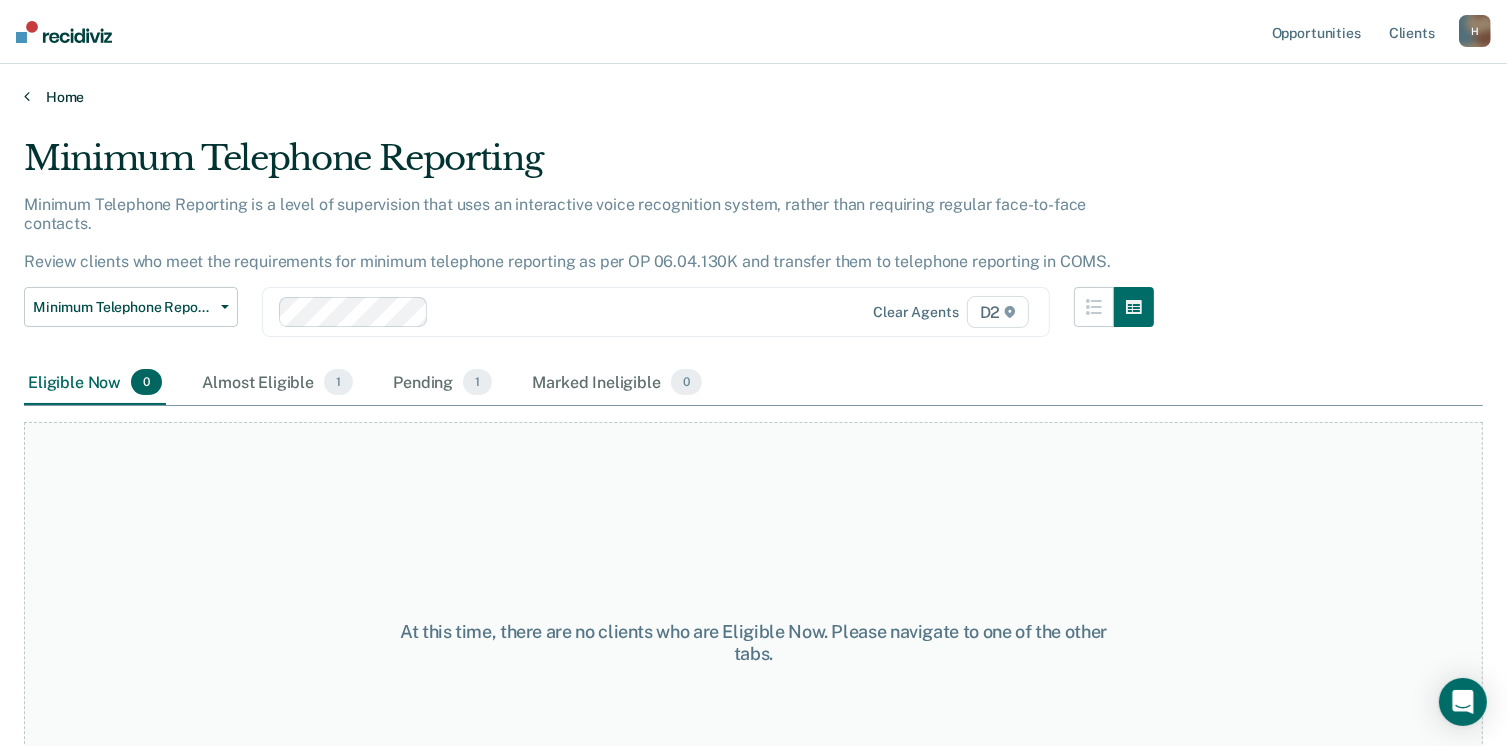 click on "Home" at bounding box center (753, 97) 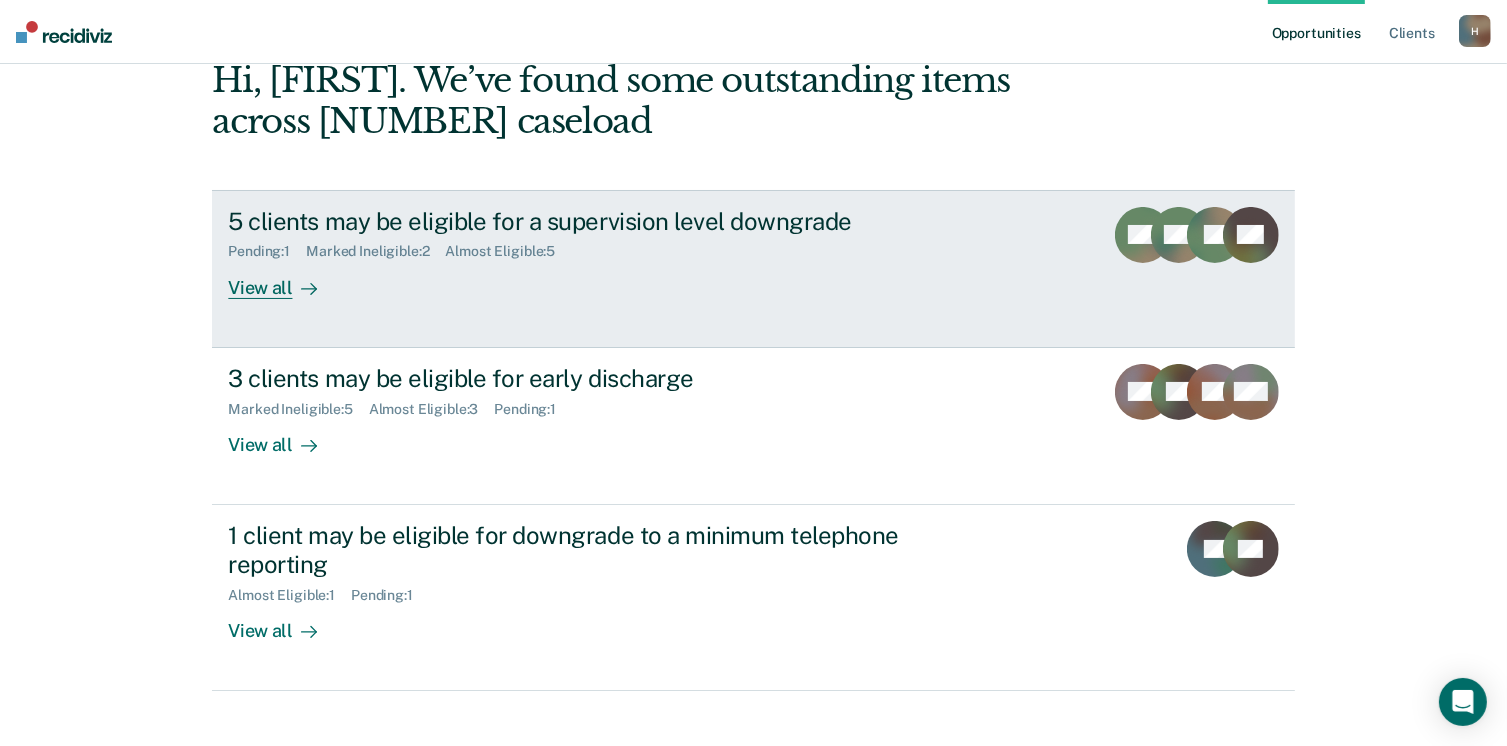scroll, scrollTop: 0, scrollLeft: 0, axis: both 